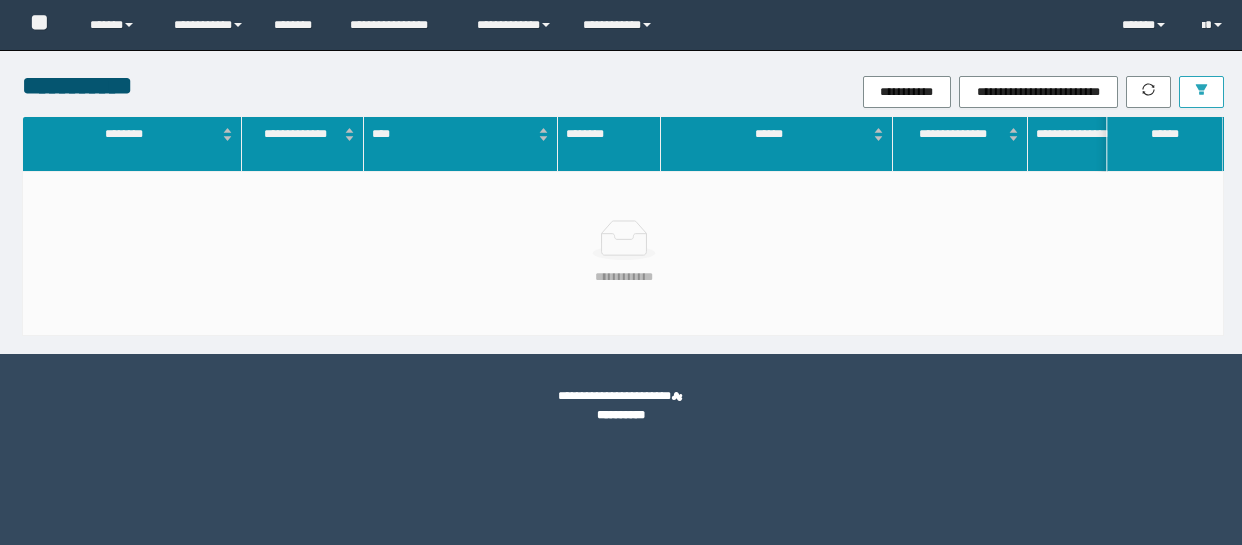 scroll, scrollTop: 0, scrollLeft: 0, axis: both 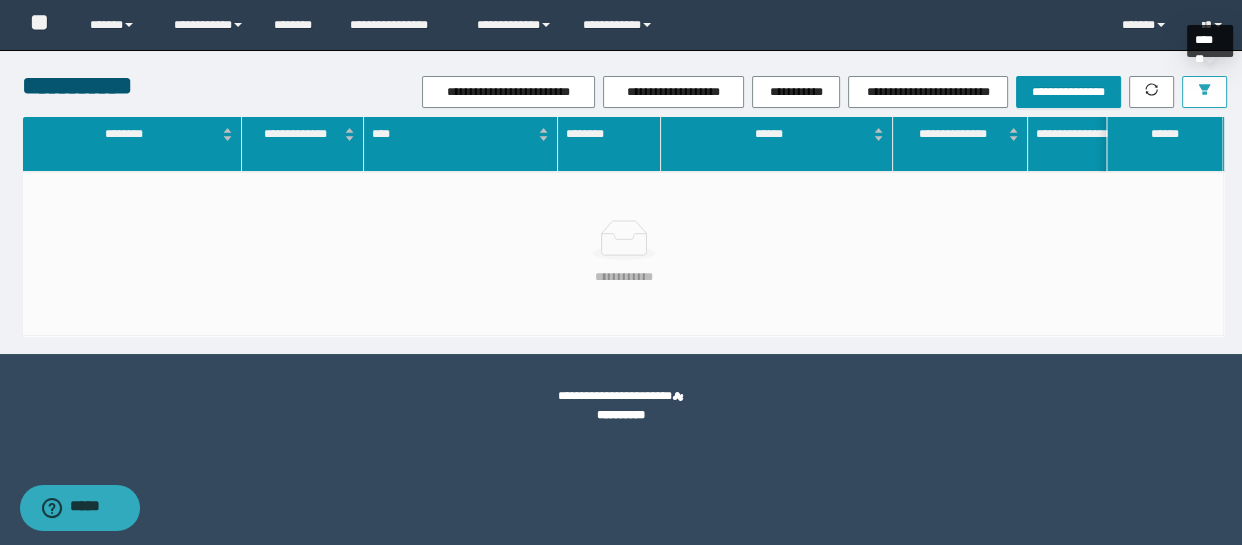 click at bounding box center [1204, 92] 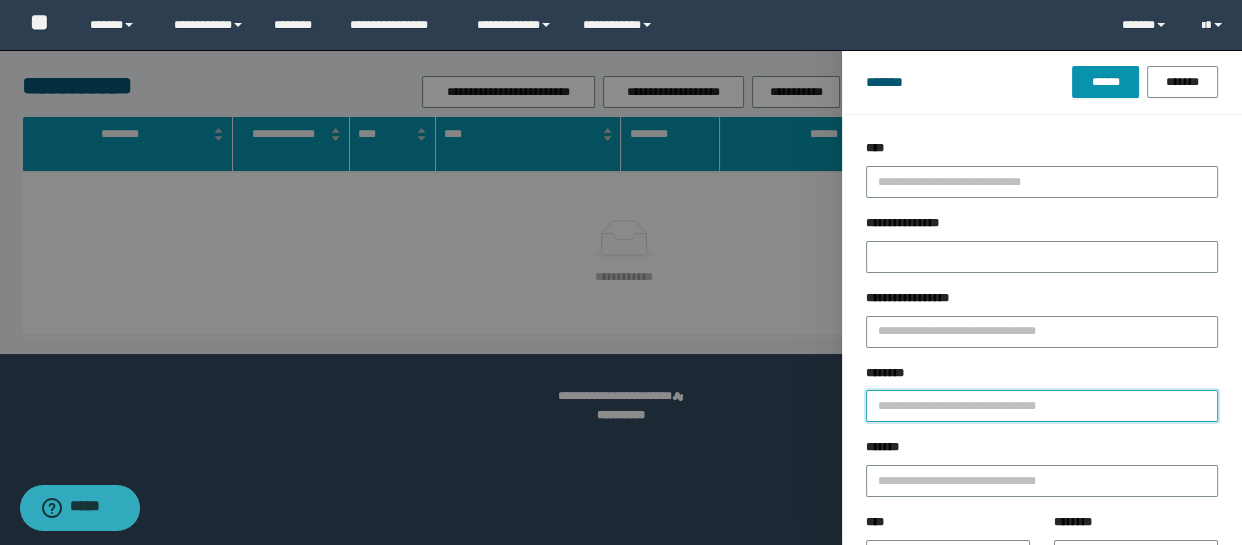 click on "********" at bounding box center (1042, 406) 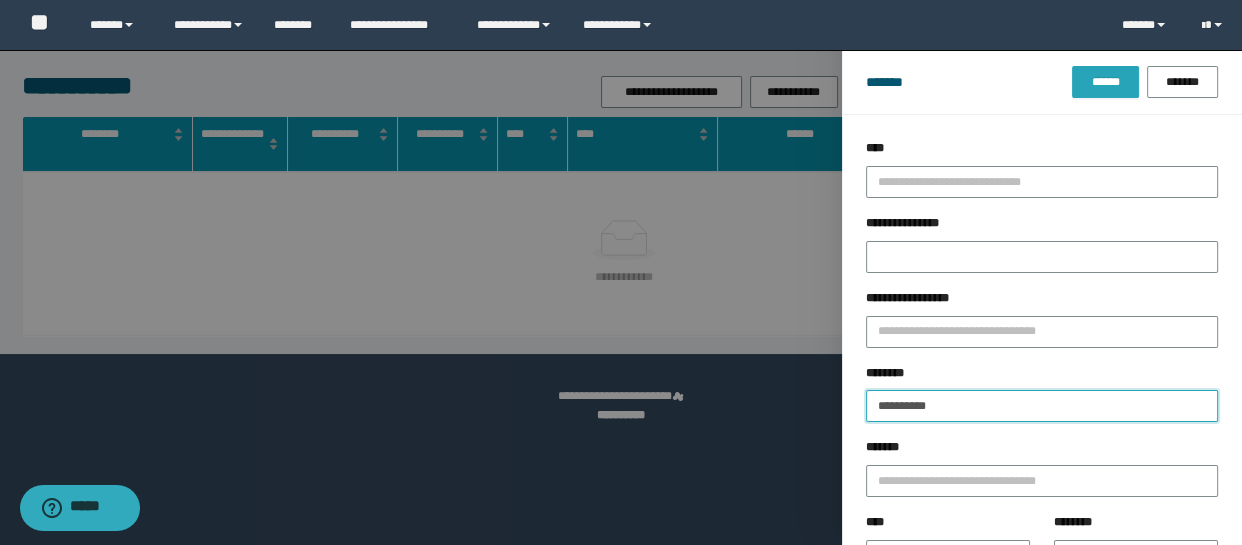 type on "**********" 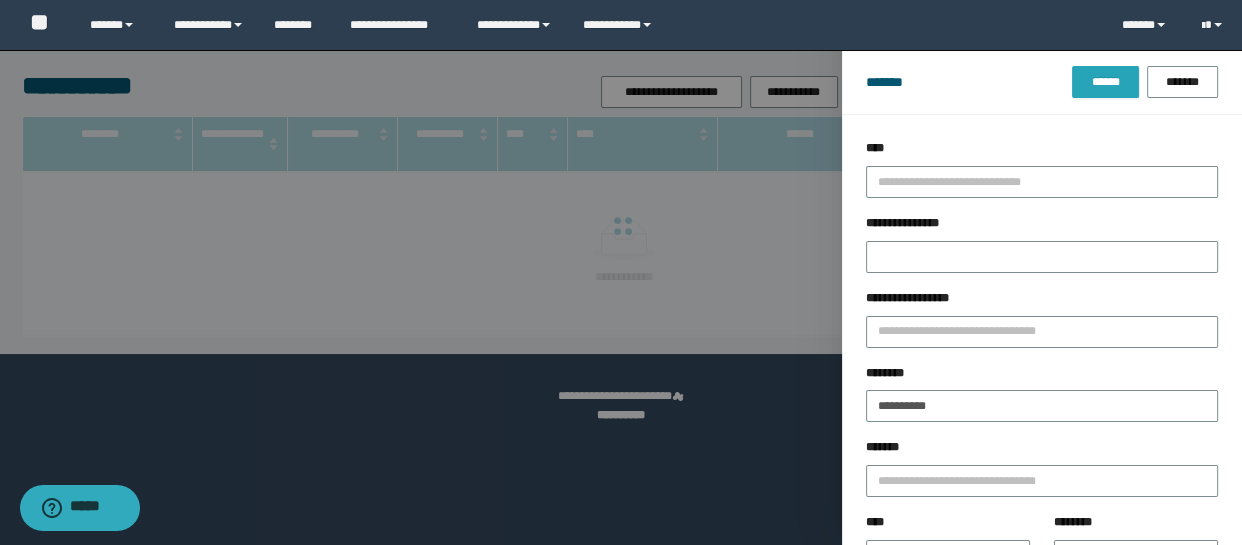 click on "******" at bounding box center (1105, 82) 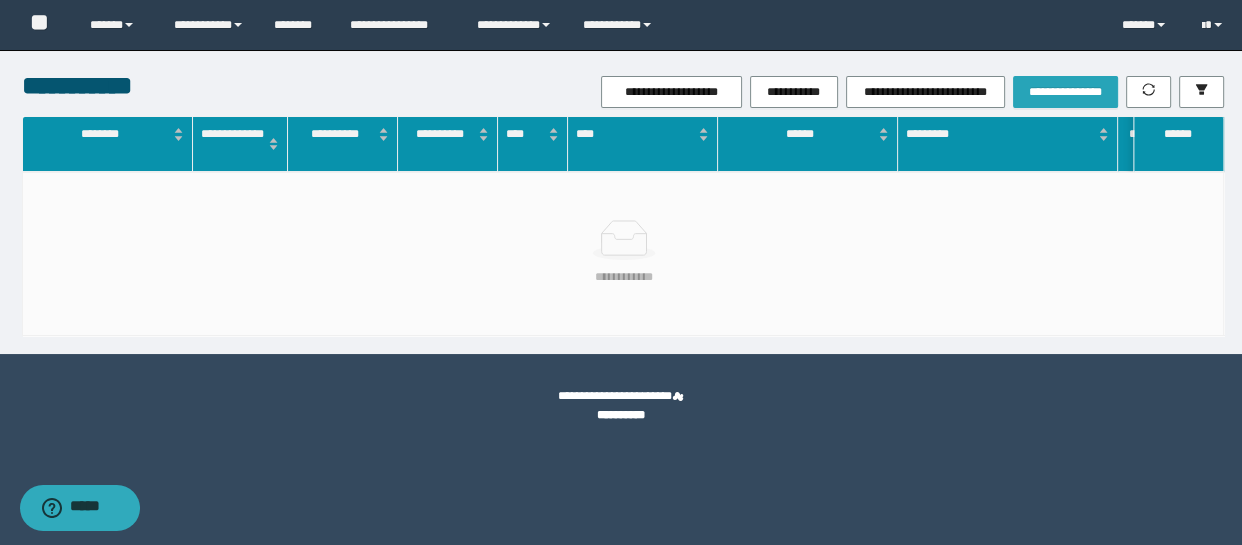 click on "**********" at bounding box center [1065, 92] 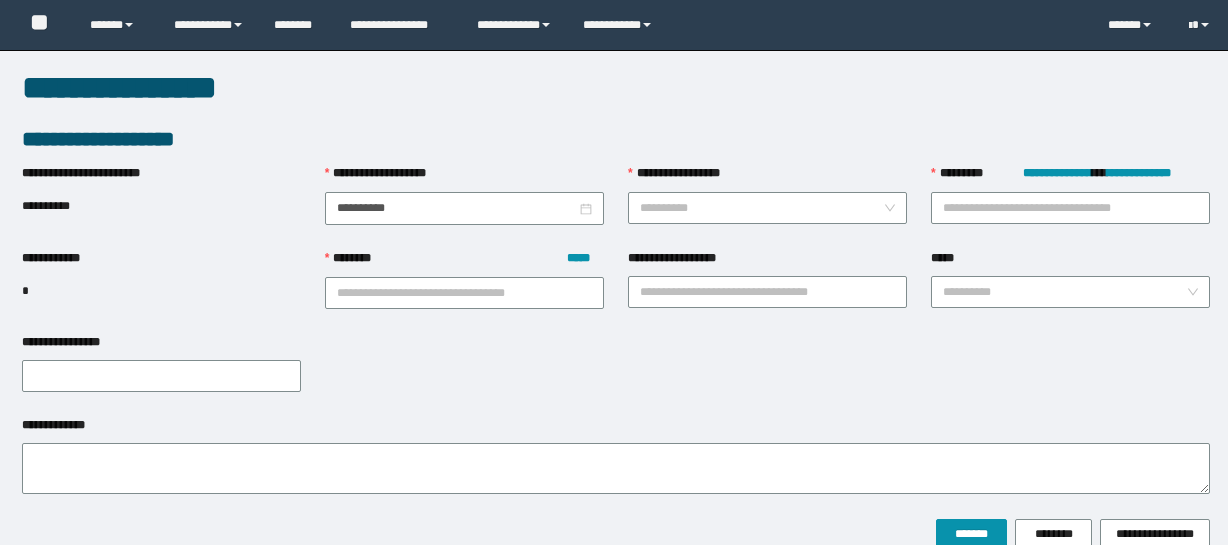 scroll, scrollTop: 0, scrollLeft: 0, axis: both 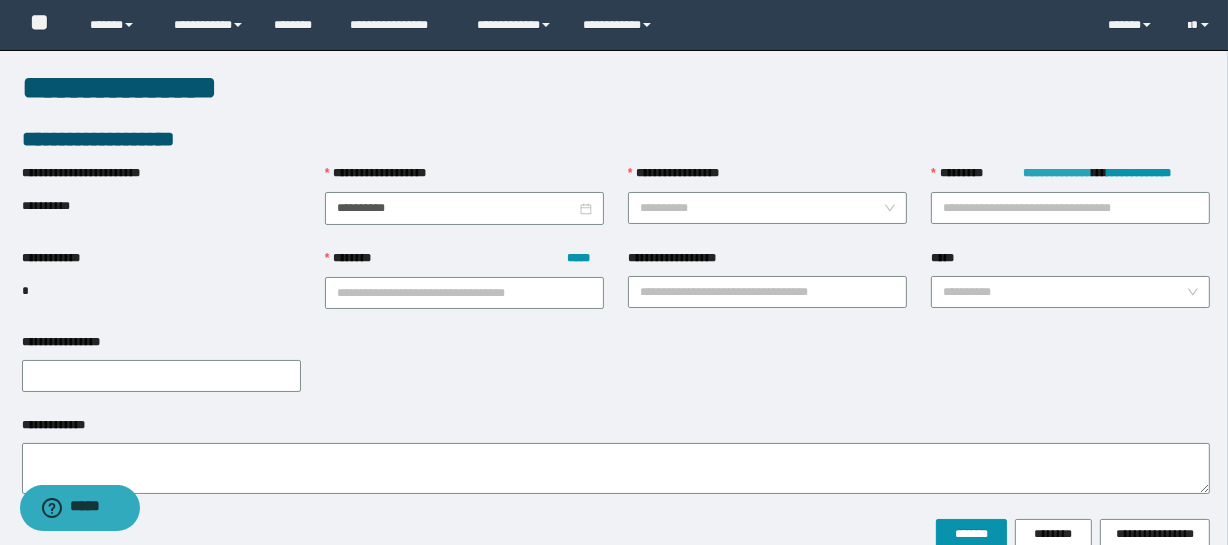 click on "**********" at bounding box center [1057, 173] 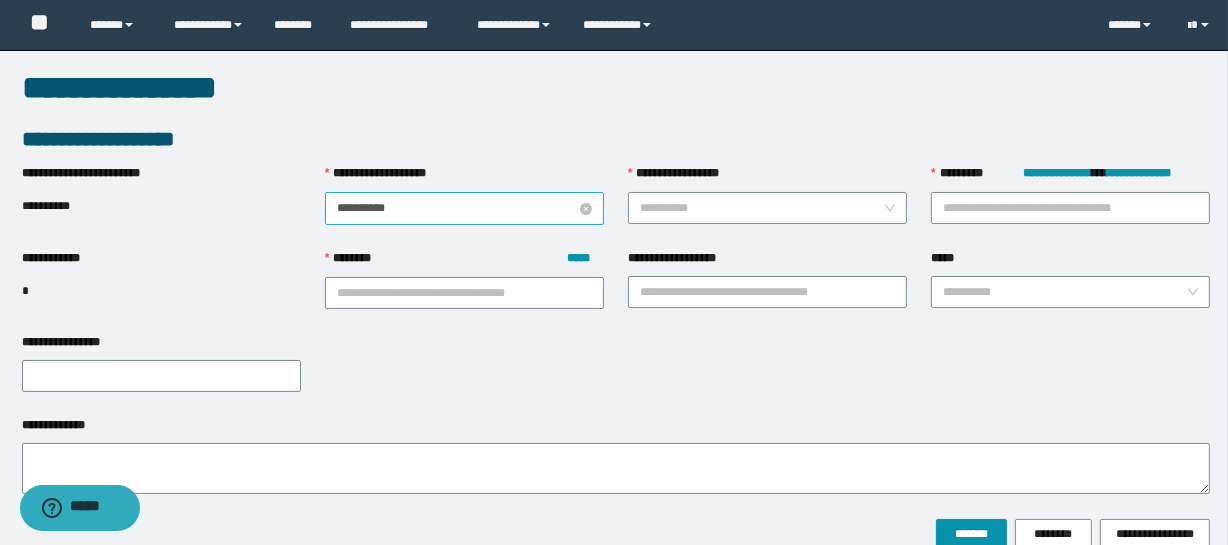 click on "**********" at bounding box center [456, 208] 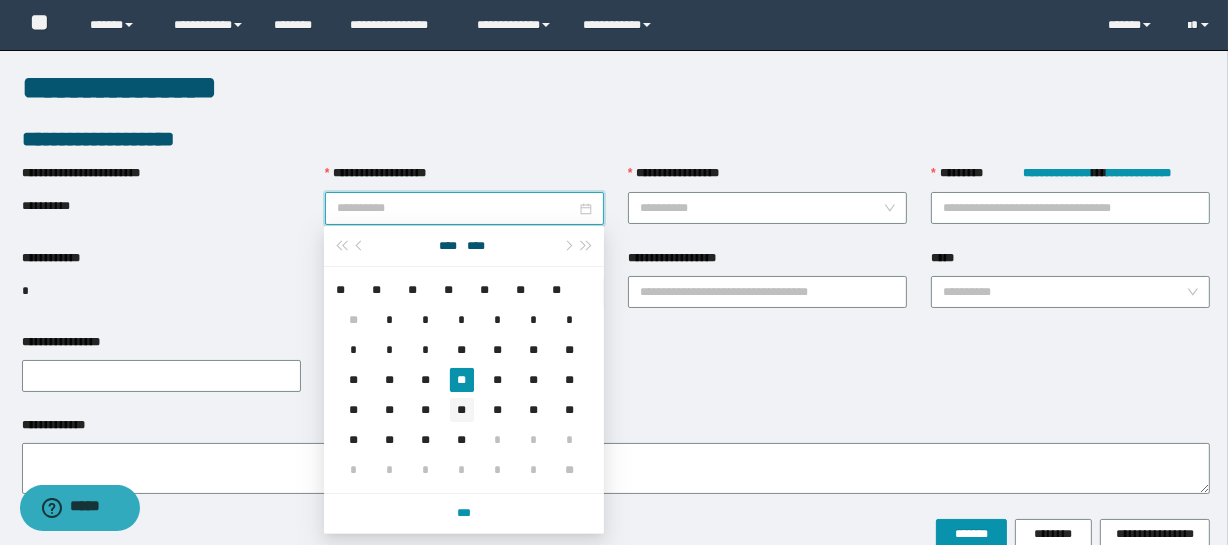 type on "**********" 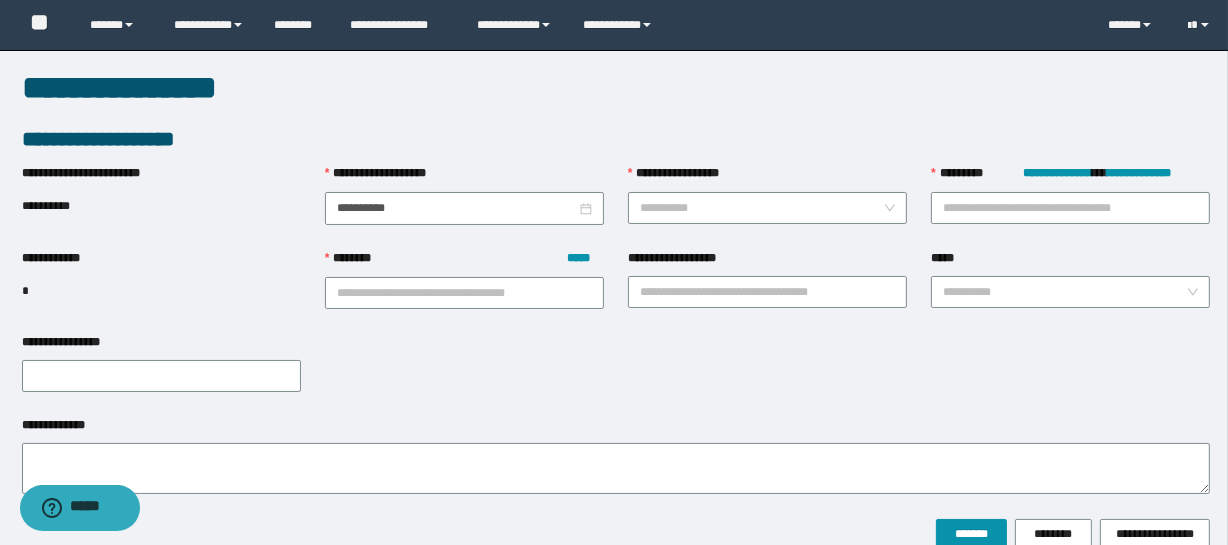 click on "**********" at bounding box center (767, 178) 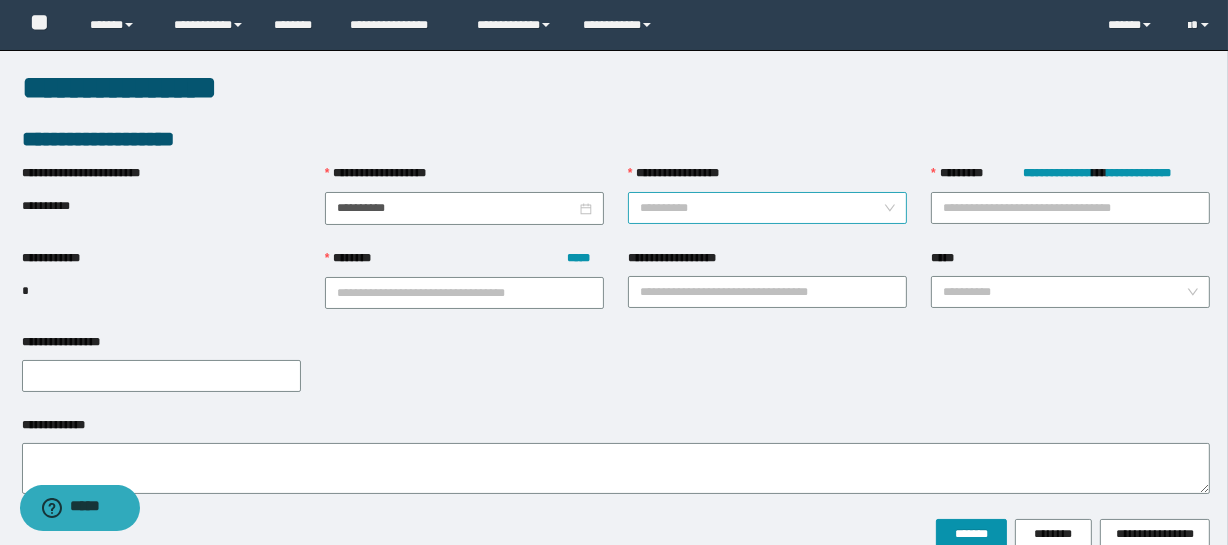 click on "**********" at bounding box center [761, 208] 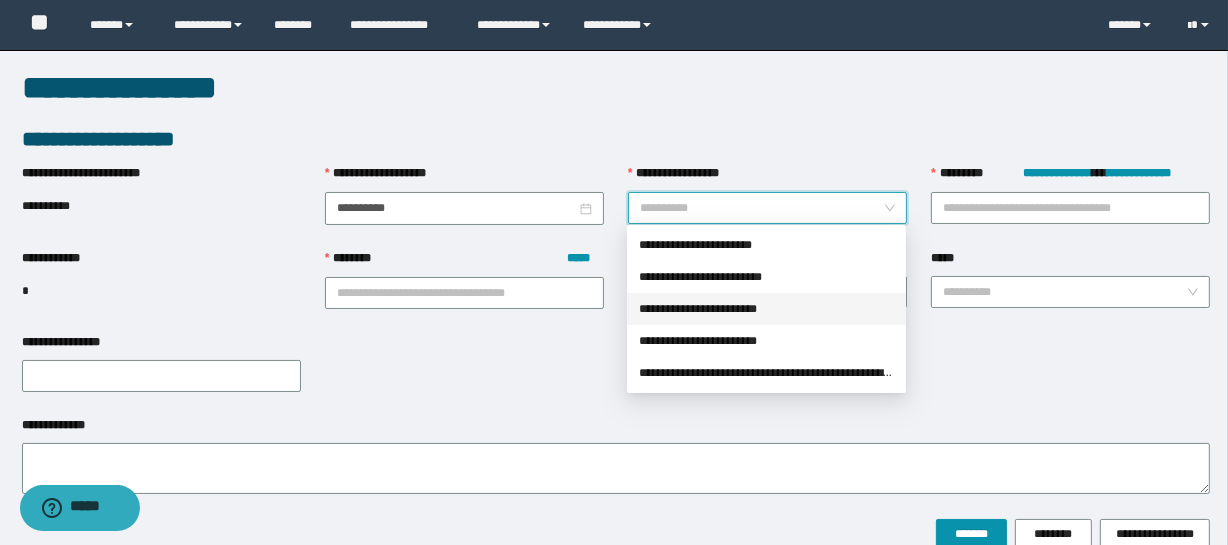 click on "**********" at bounding box center (766, 309) 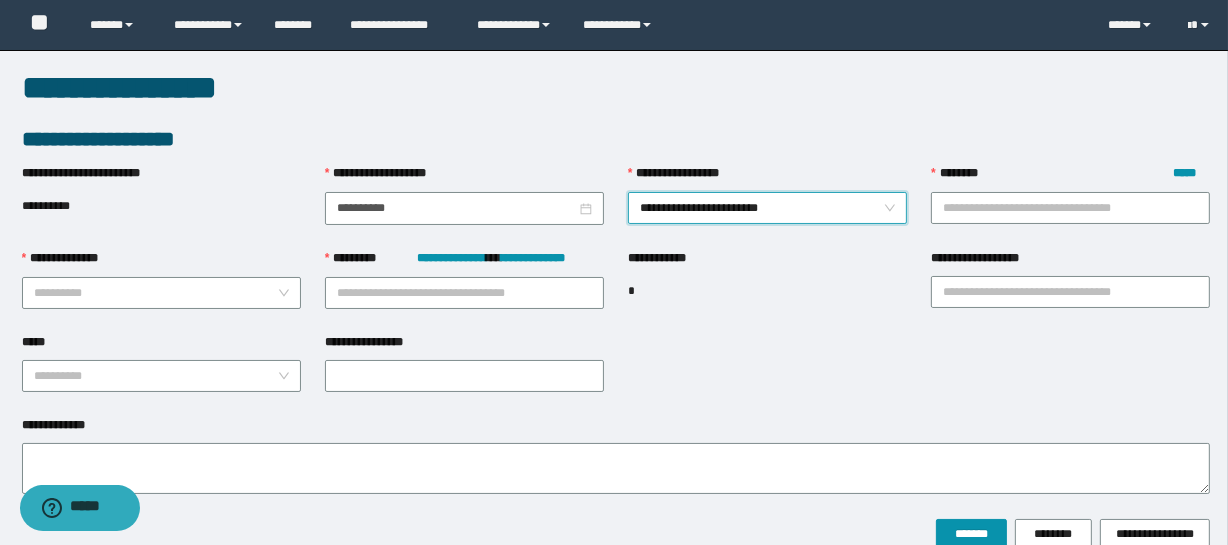 click on "**********" at bounding box center [767, 208] 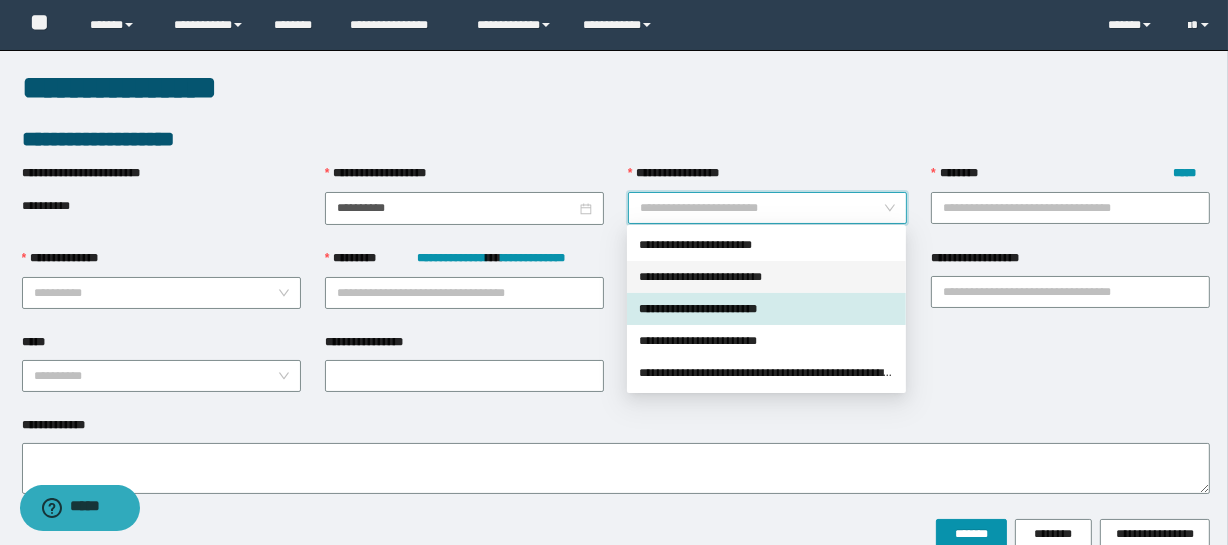 drag, startPoint x: 719, startPoint y: 273, endPoint x: 928, endPoint y: 219, distance: 215.86339 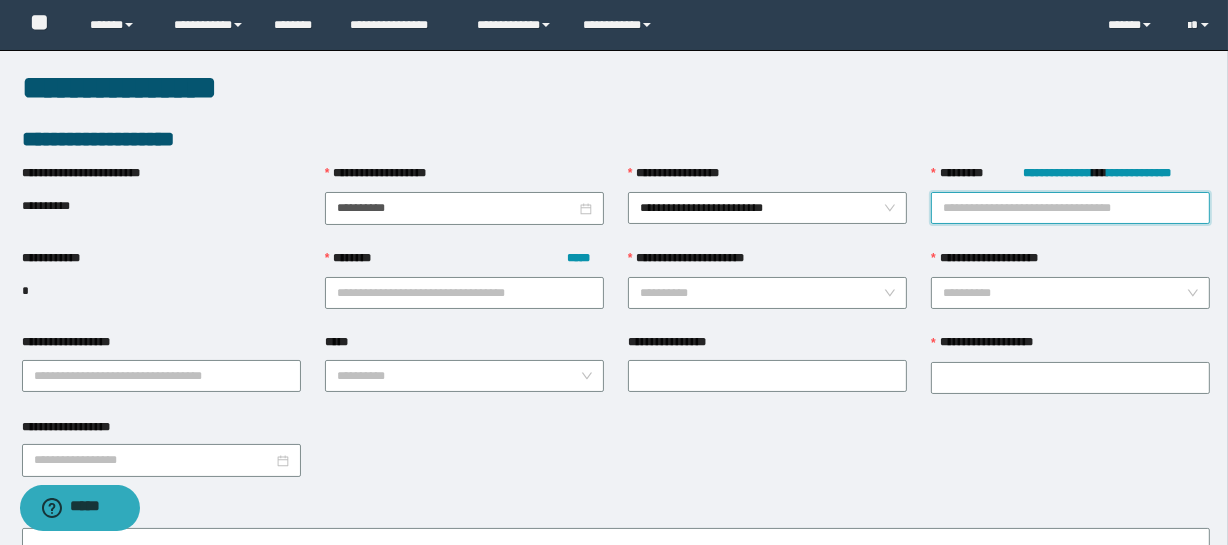 click on "**********" at bounding box center [1070, 208] 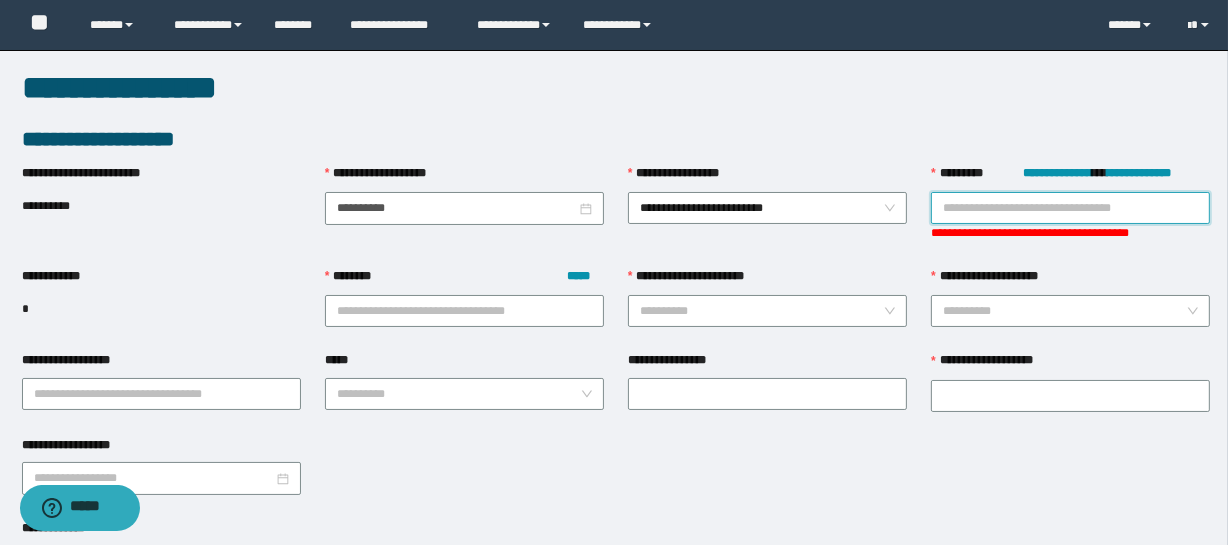 paste on "**********" 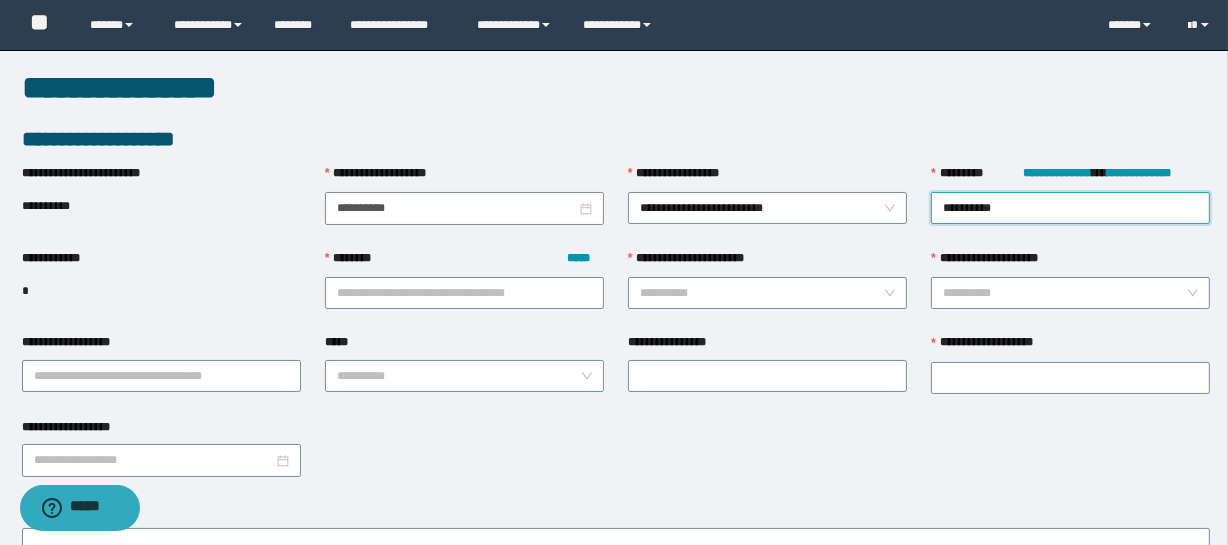 type on "**********" 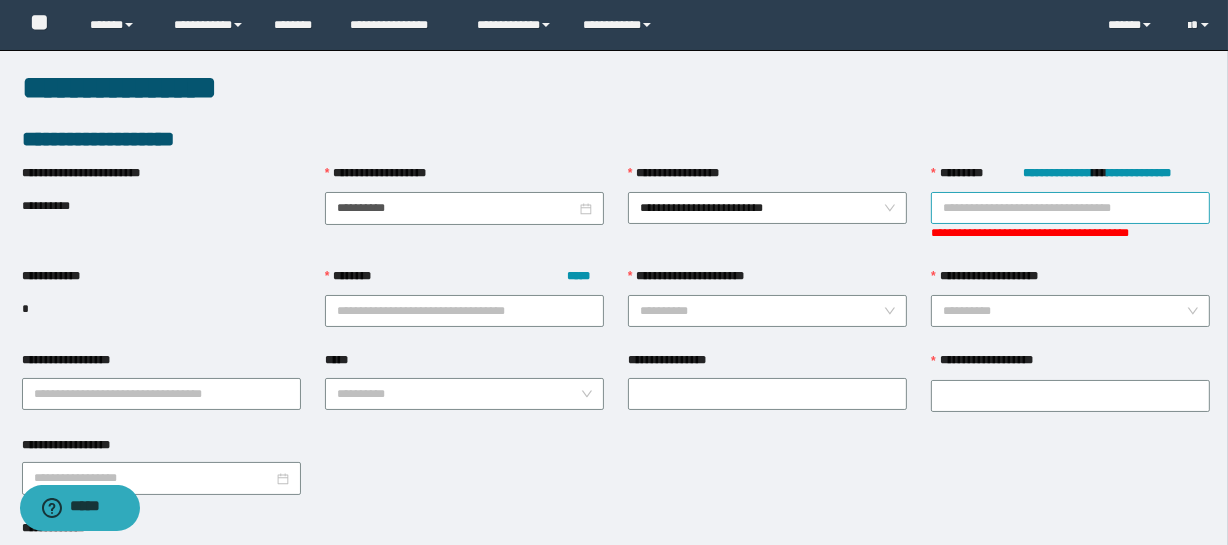 drag, startPoint x: 1097, startPoint y: 242, endPoint x: 1069, endPoint y: 210, distance: 42.520584 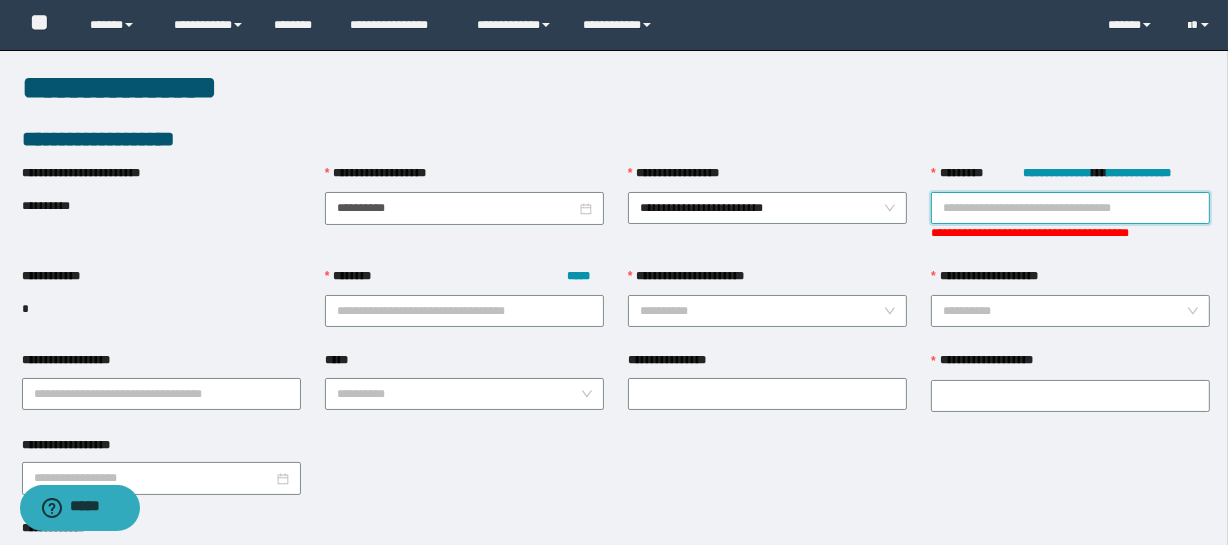 paste on "**********" 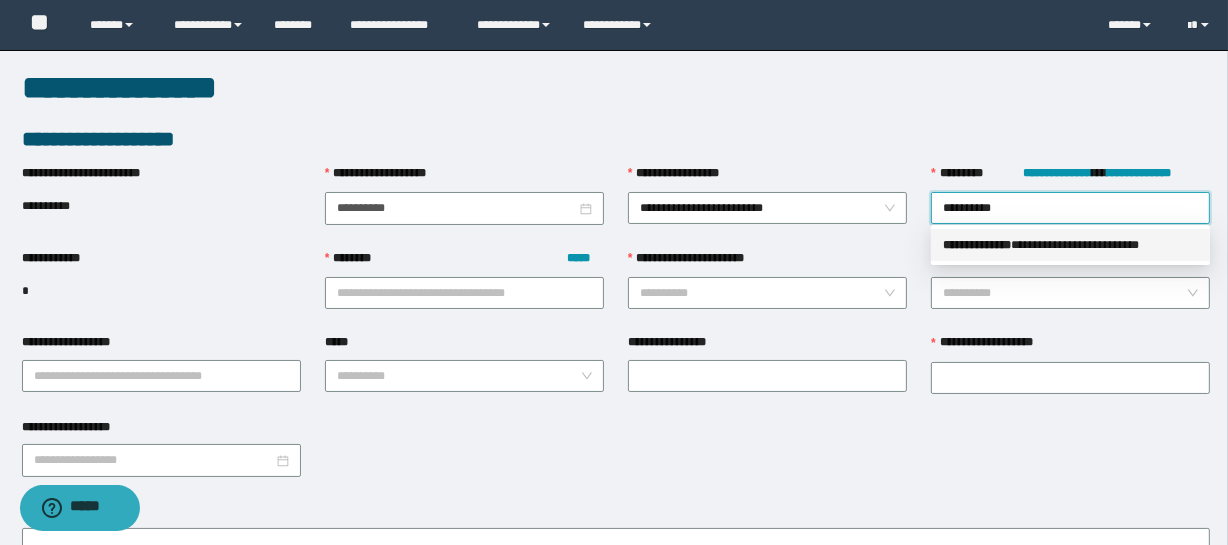 click on "**********" at bounding box center (1070, 245) 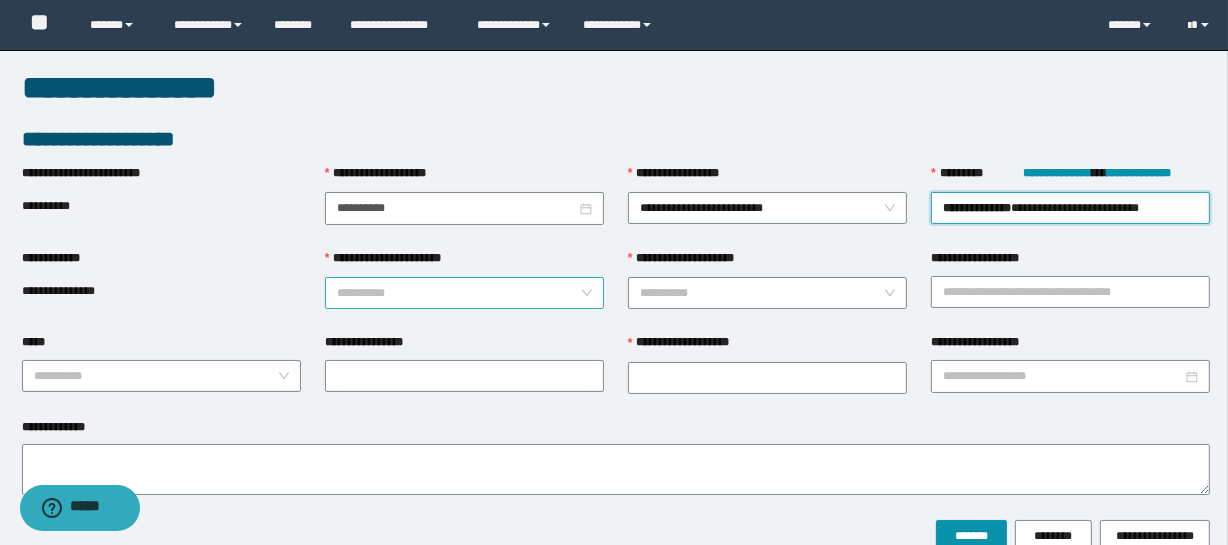 drag, startPoint x: 403, startPoint y: 287, endPoint x: 465, endPoint y: 287, distance: 62 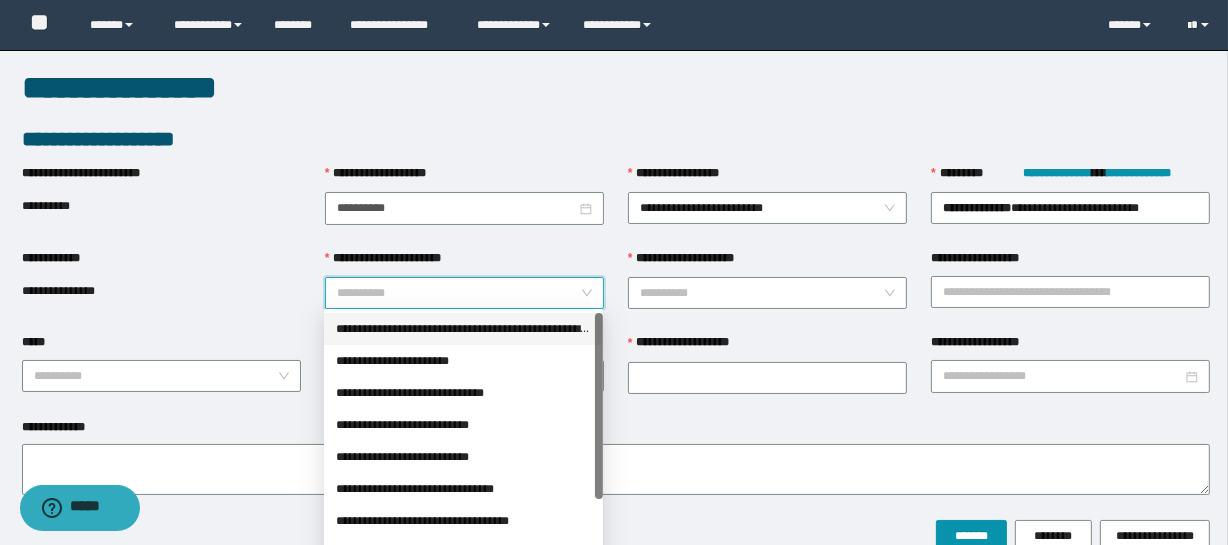 drag, startPoint x: 494, startPoint y: 320, endPoint x: 541, endPoint y: 318, distance: 47.042534 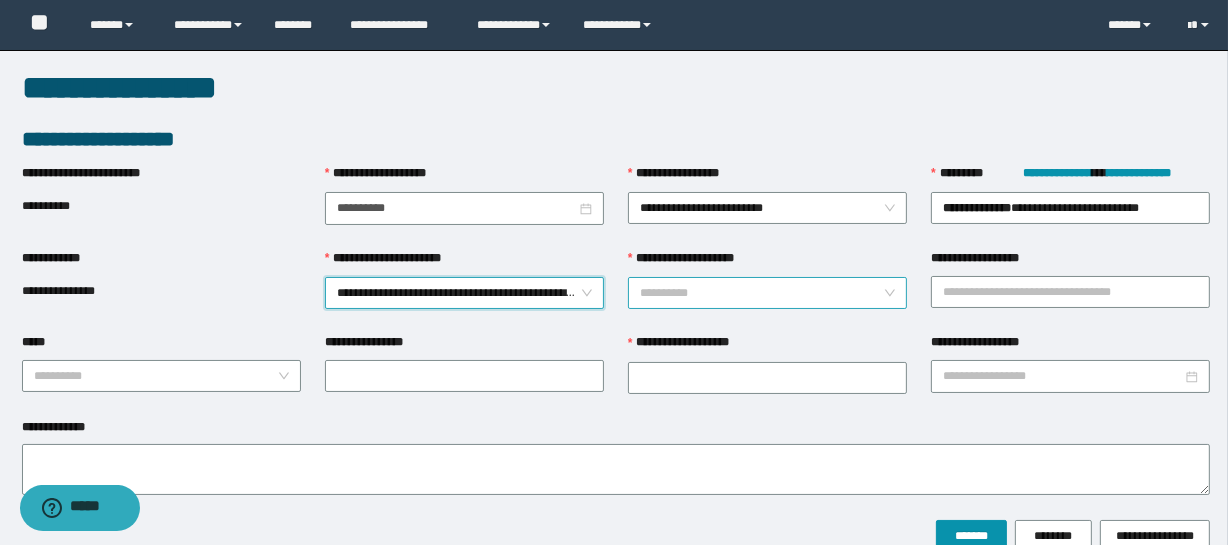 click on "**********" at bounding box center [761, 293] 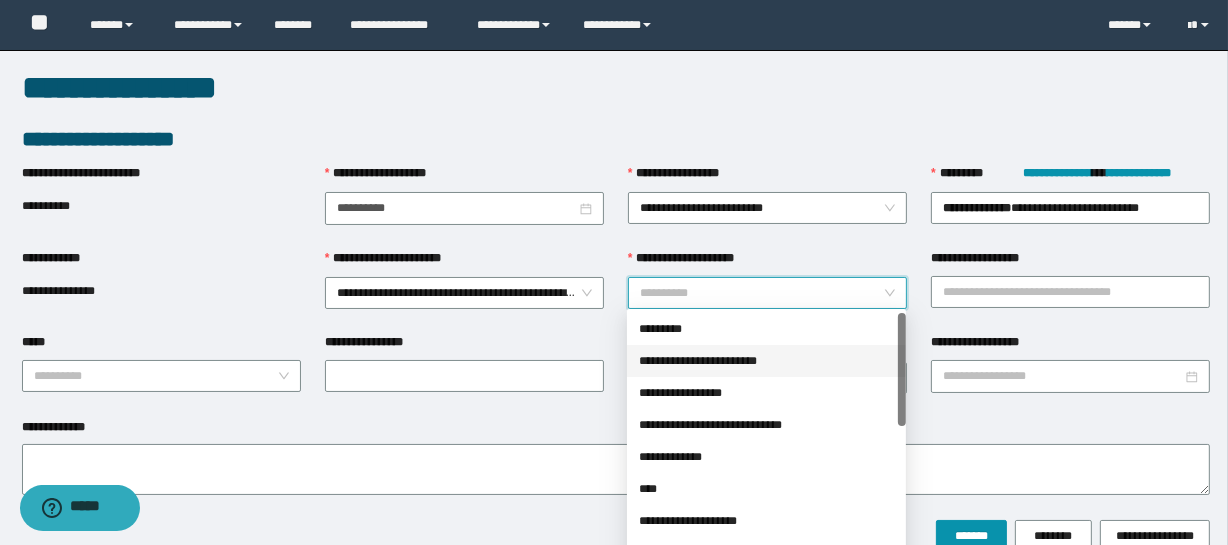 click on "**********" at bounding box center (766, 361) 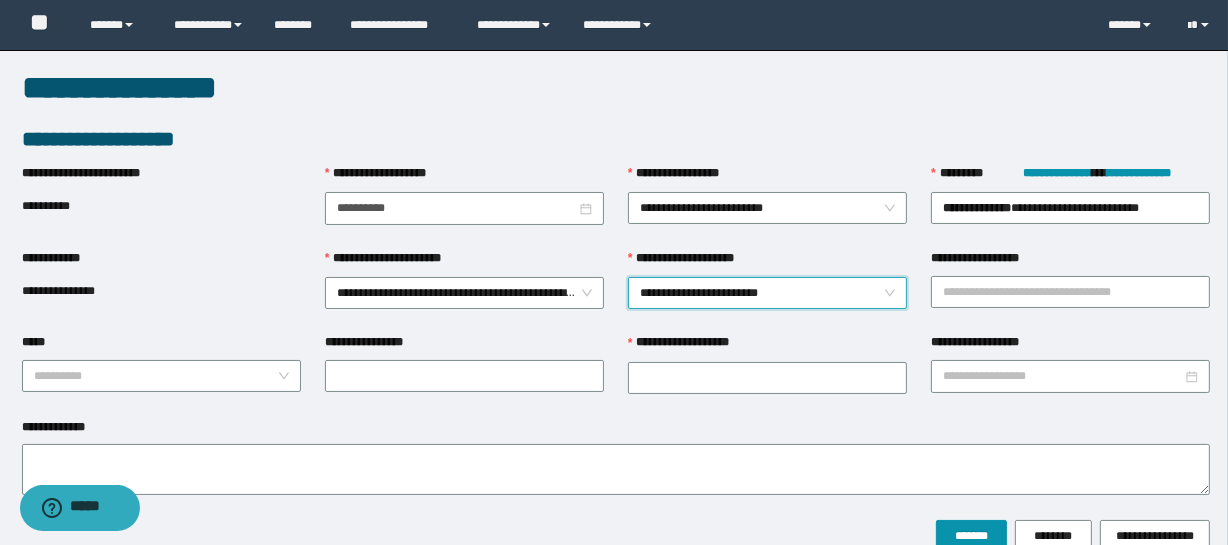 click on "**********" at bounding box center (1070, 262) 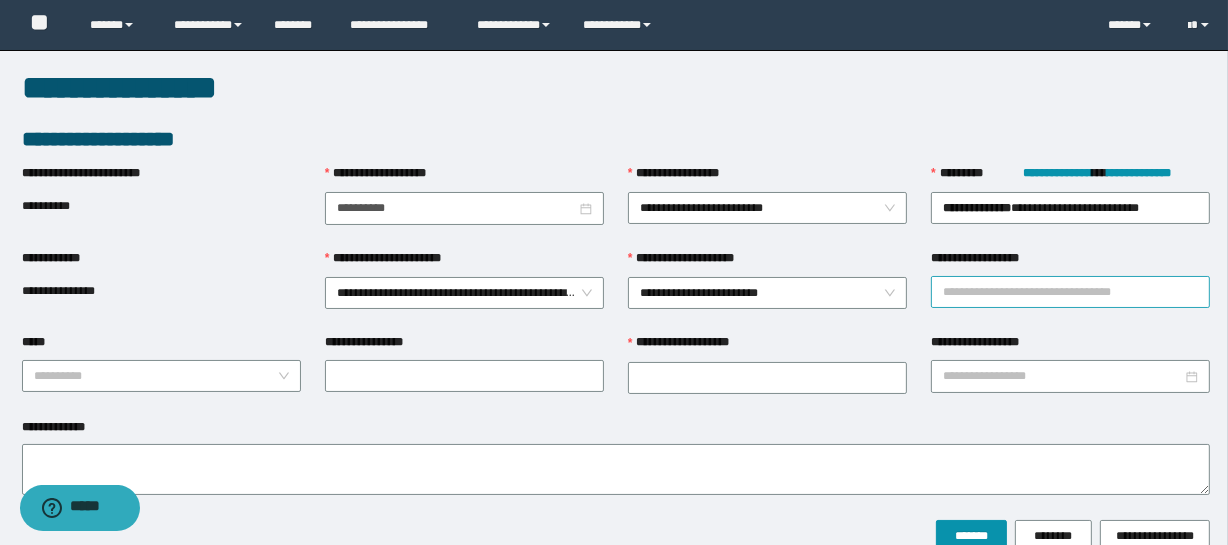 click on "**********" at bounding box center (1070, 292) 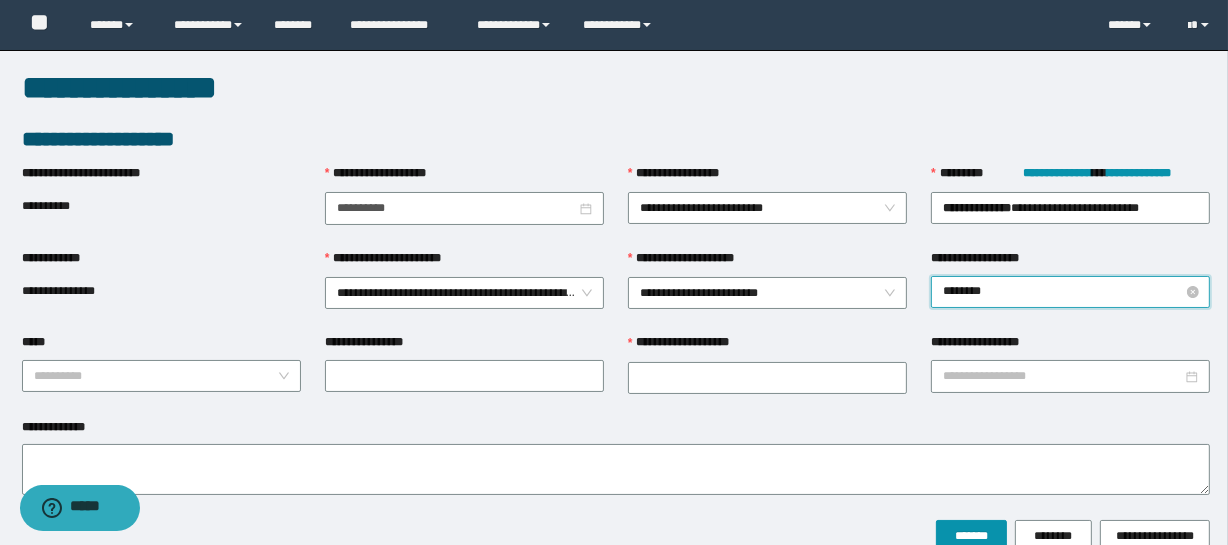 type on "*********" 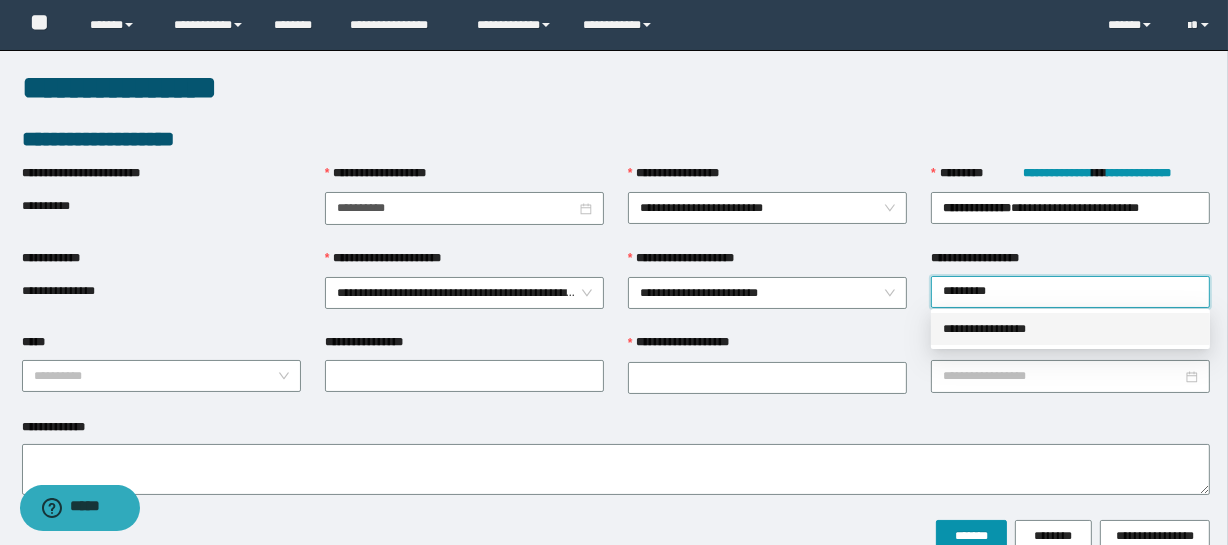 click on "**********" at bounding box center [1070, 329] 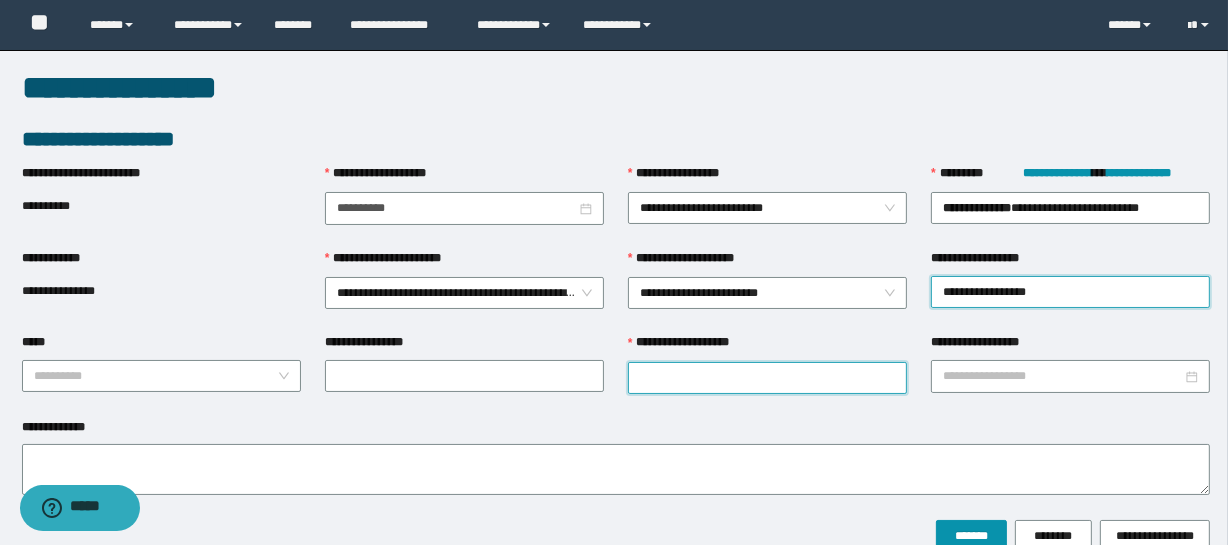click on "**********" at bounding box center (767, 378) 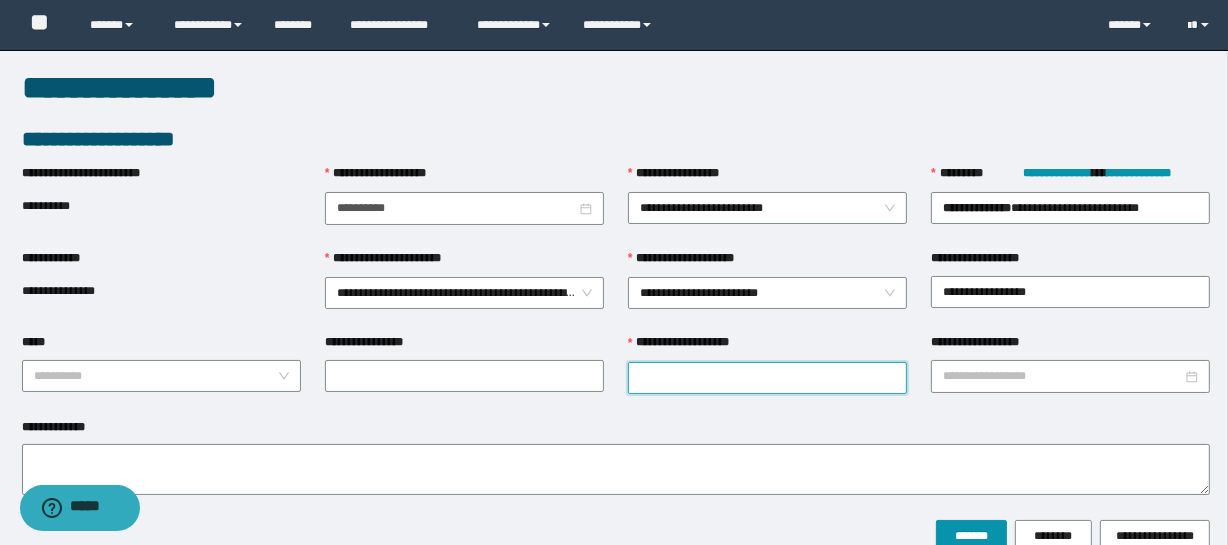 paste on "*********" 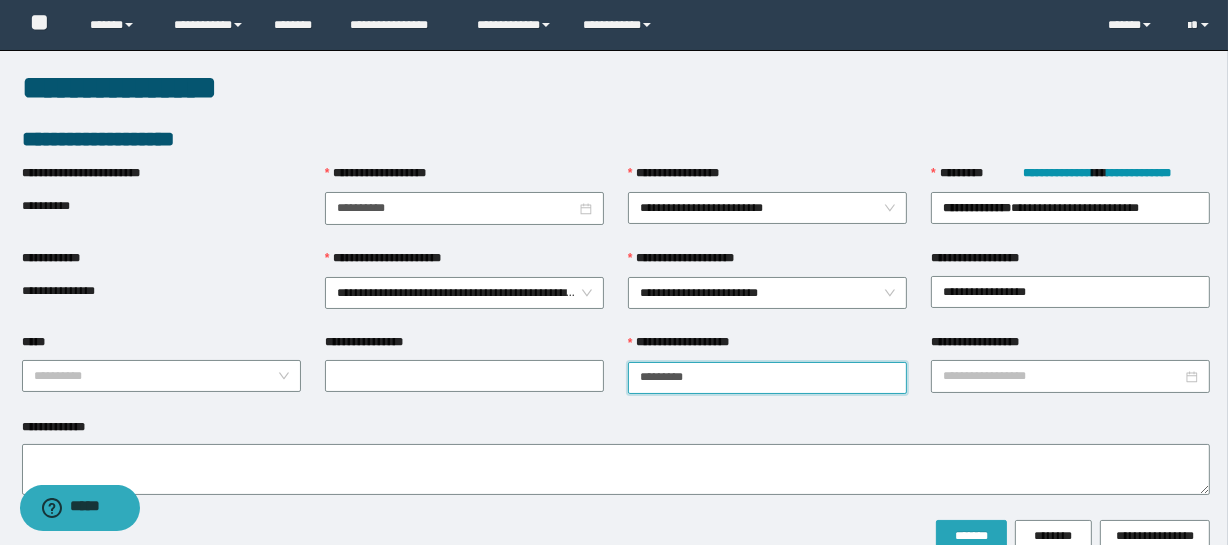 type on "*********" 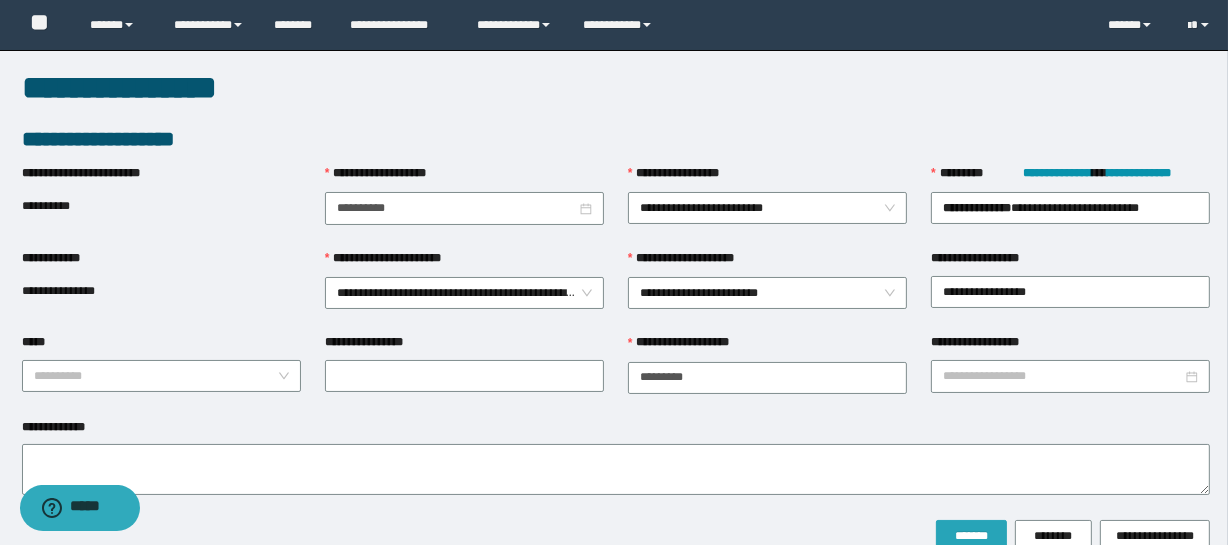 click on "*******" at bounding box center (971, 536) 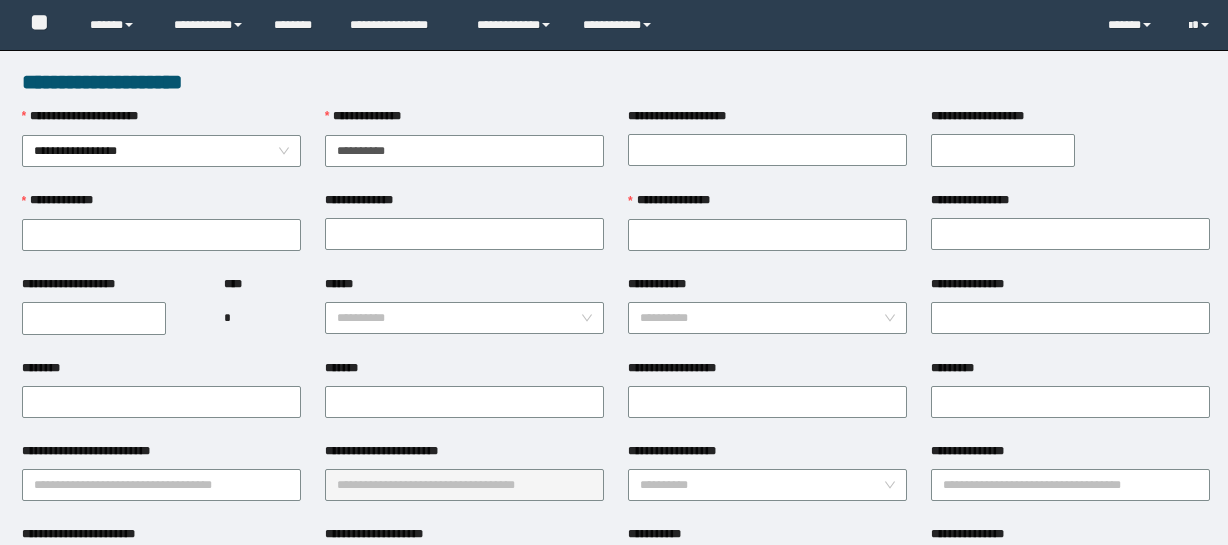 scroll, scrollTop: 0, scrollLeft: 0, axis: both 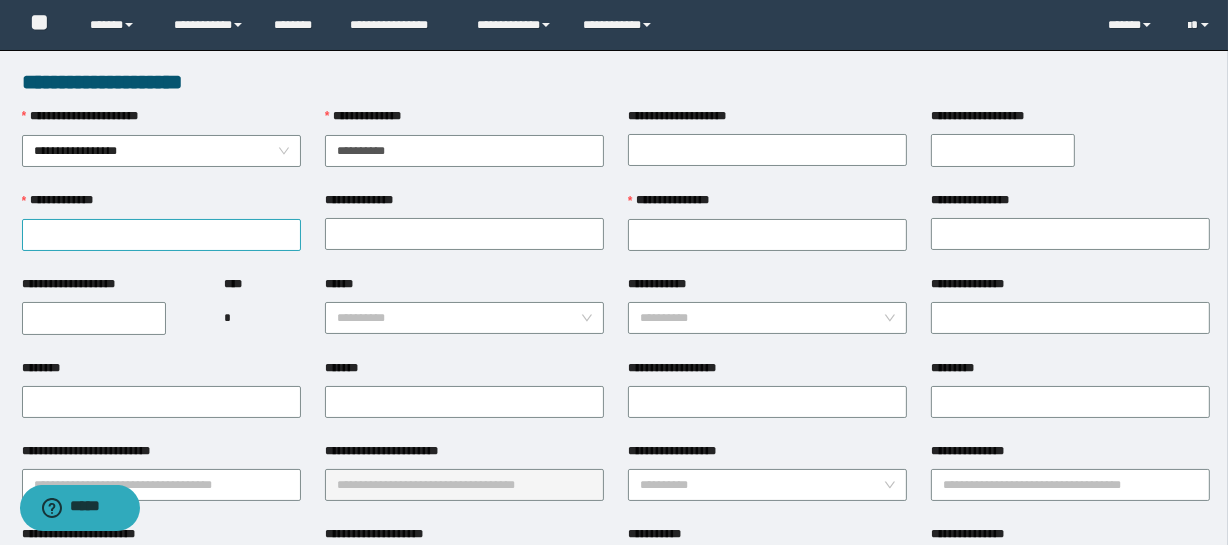 type on "**********" 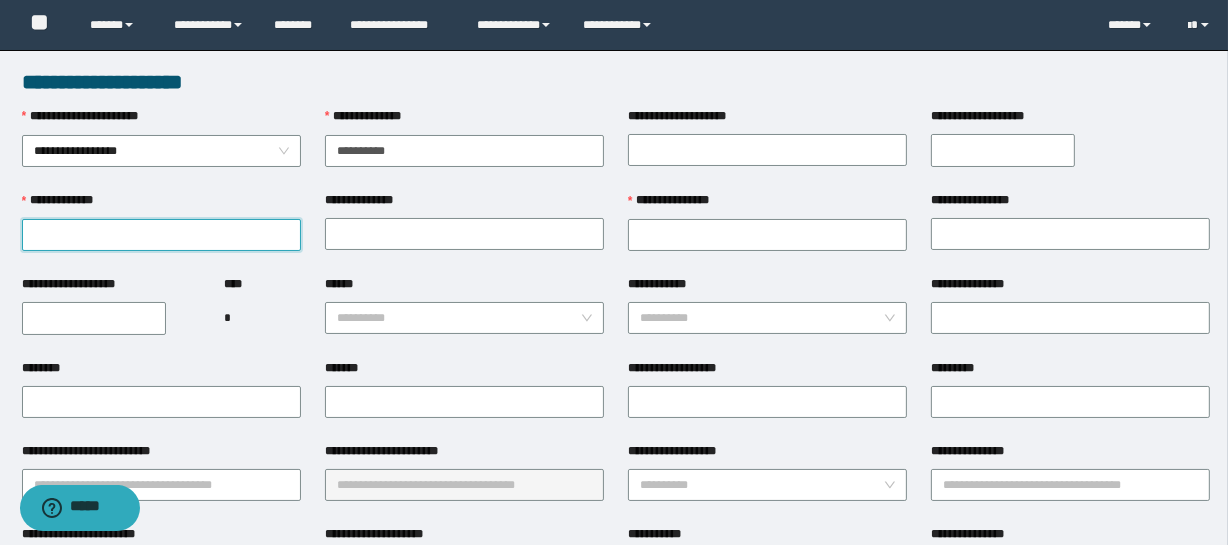 click on "**********" at bounding box center [161, 235] 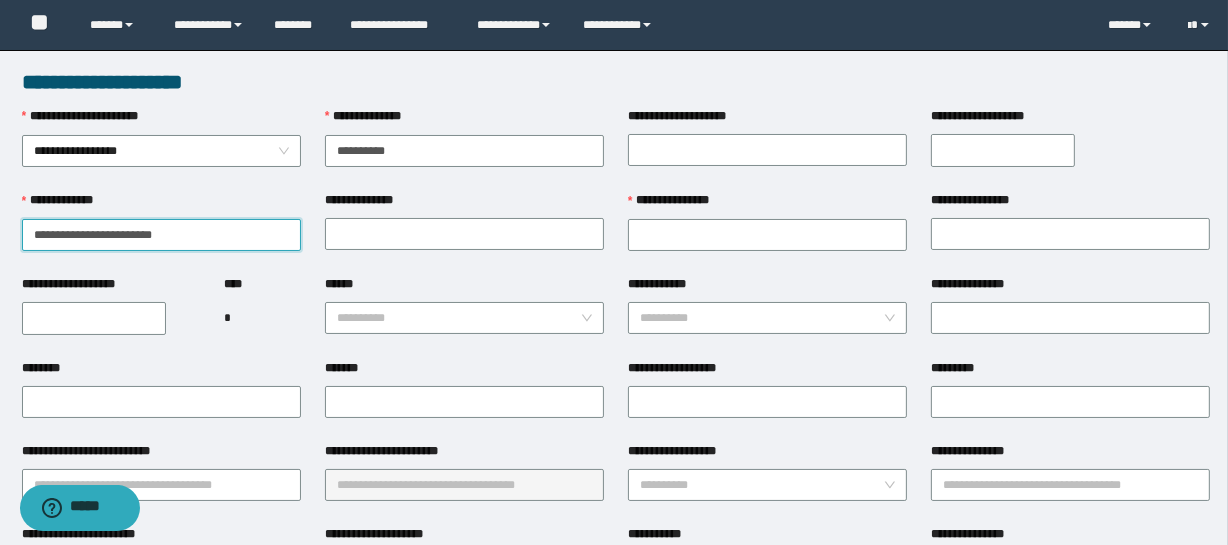 drag, startPoint x: 72, startPoint y: 234, endPoint x: 317, endPoint y: 239, distance: 245.05101 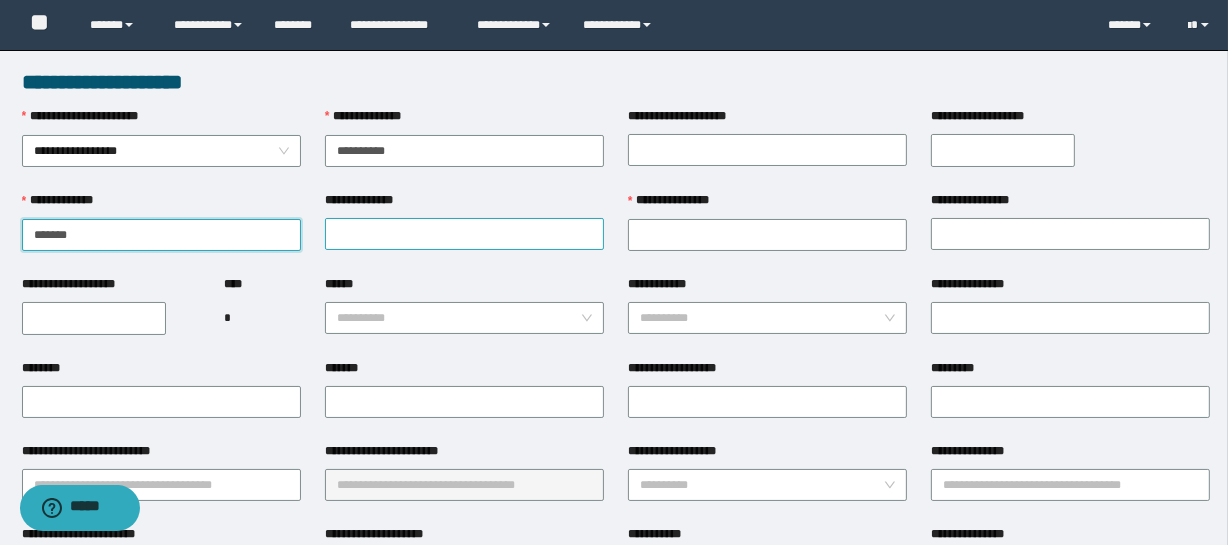 type on "******" 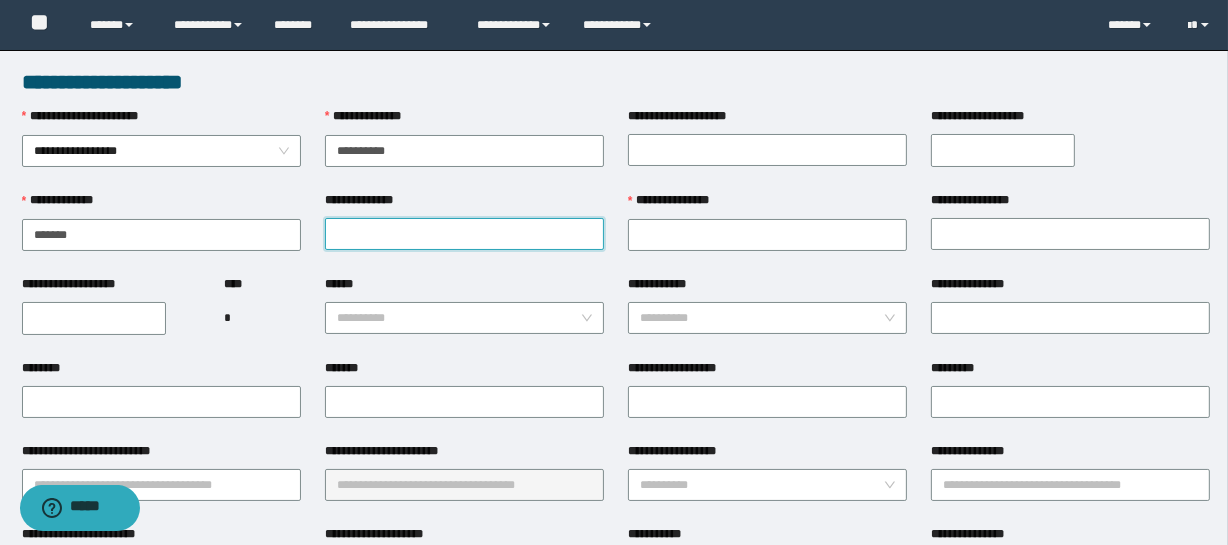 click on "**********" at bounding box center (464, 234) 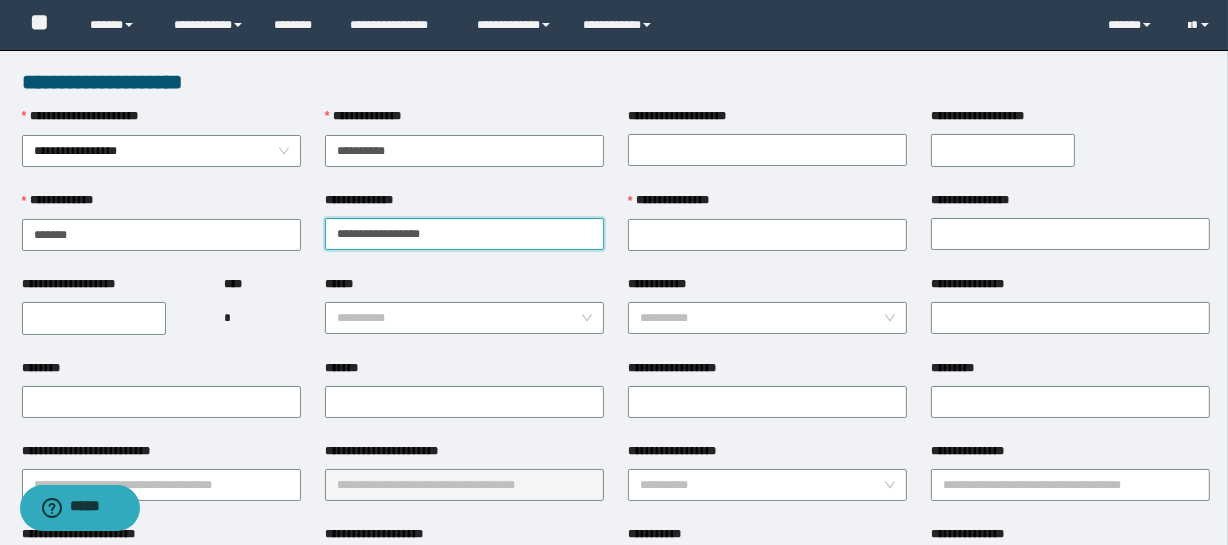 drag, startPoint x: 340, startPoint y: 229, endPoint x: 601, endPoint y: 260, distance: 262.83453 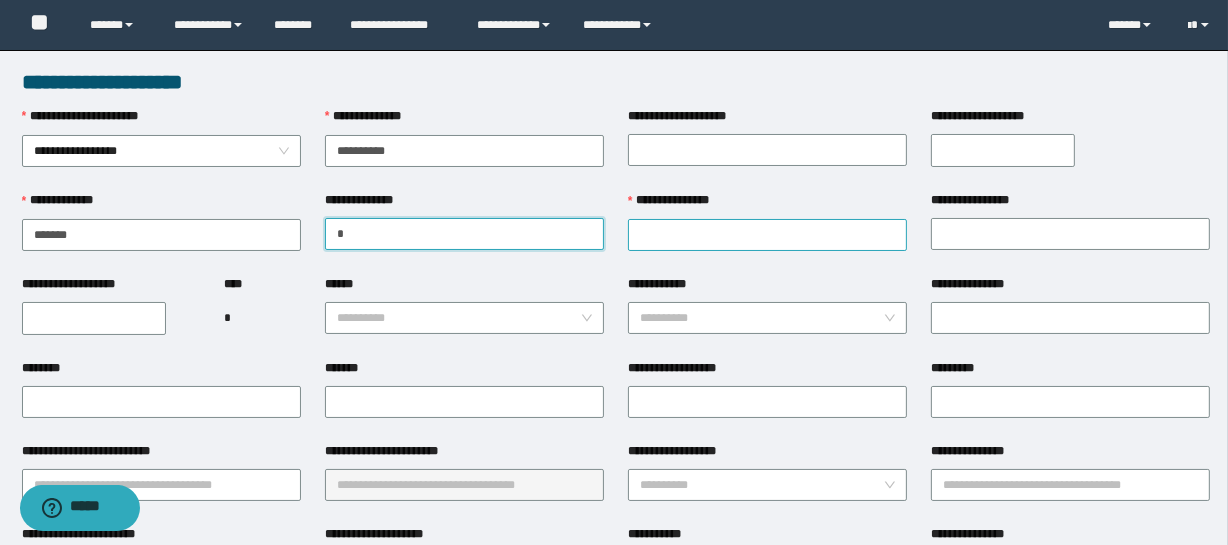 type 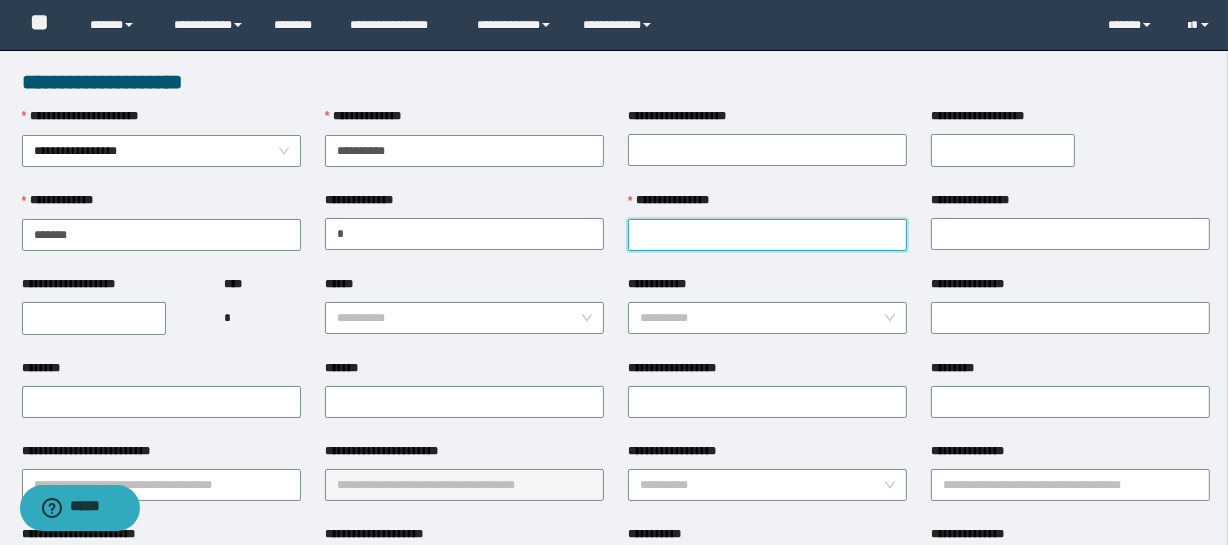 click on "**********" at bounding box center [767, 235] 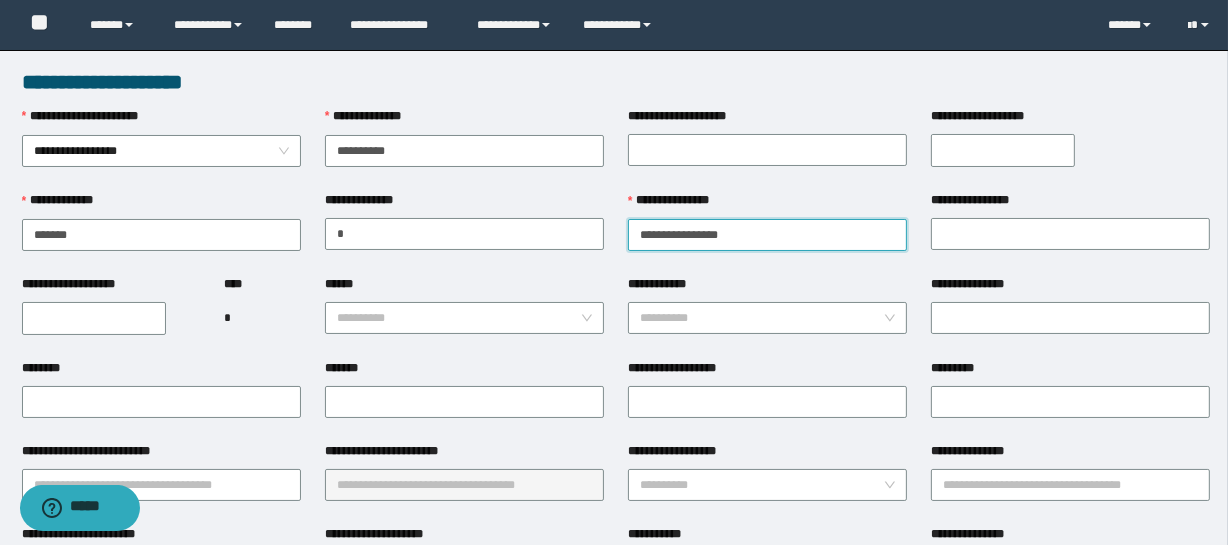 drag, startPoint x: 710, startPoint y: 234, endPoint x: 913, endPoint y: 254, distance: 203.98285 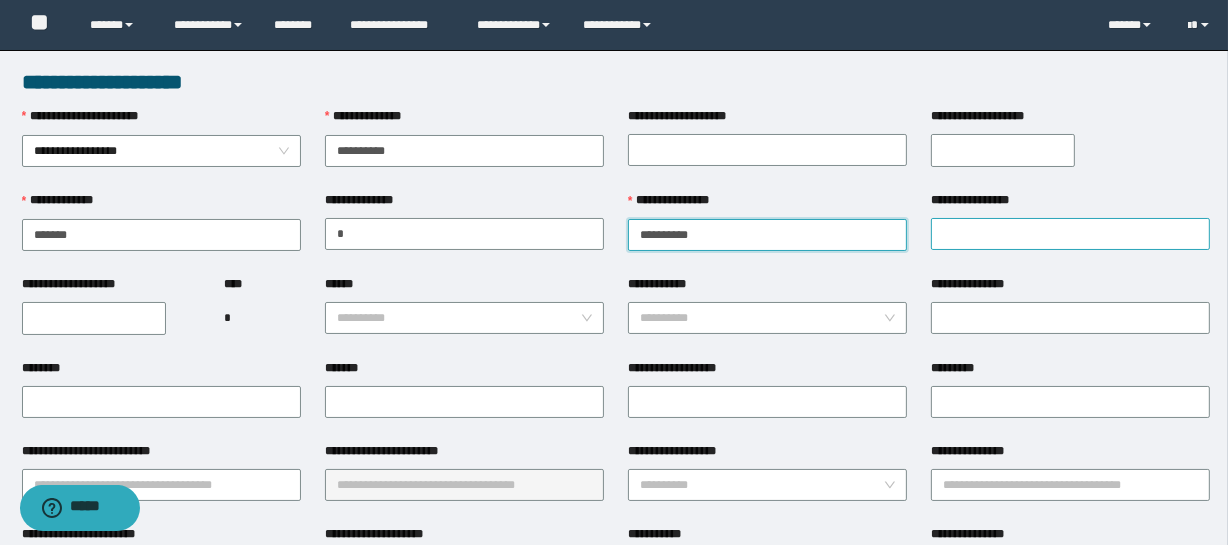 type on "*********" 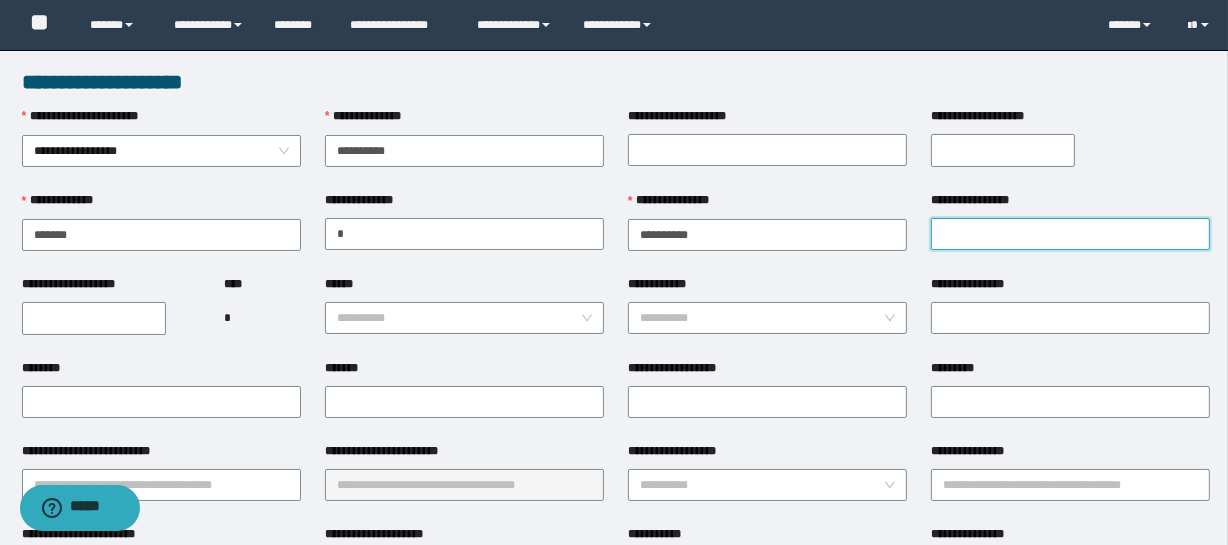 click on "**********" at bounding box center [1070, 234] 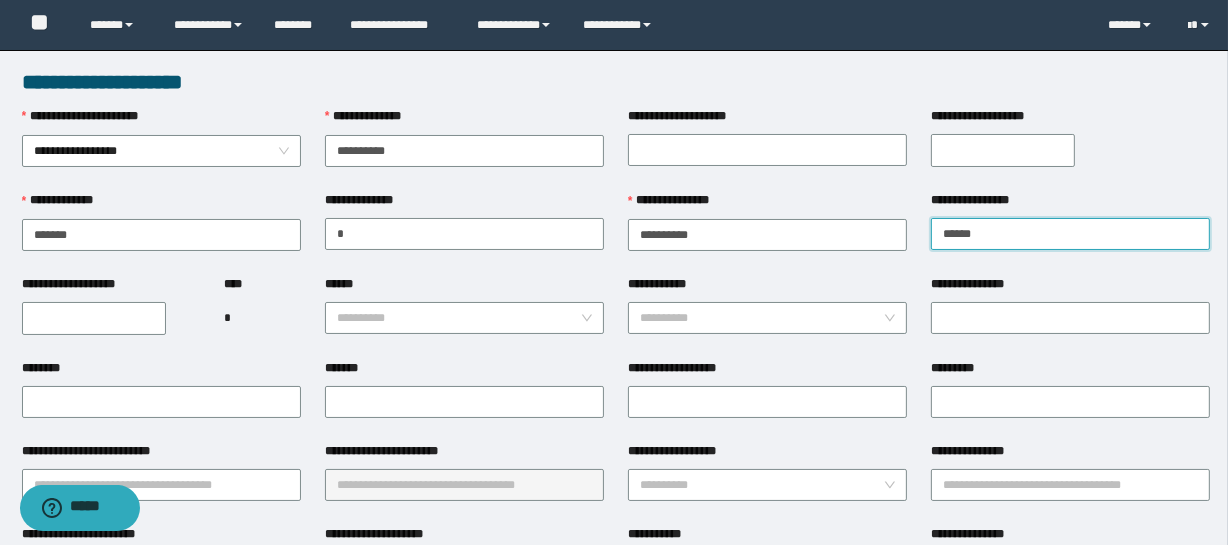 type on "******" 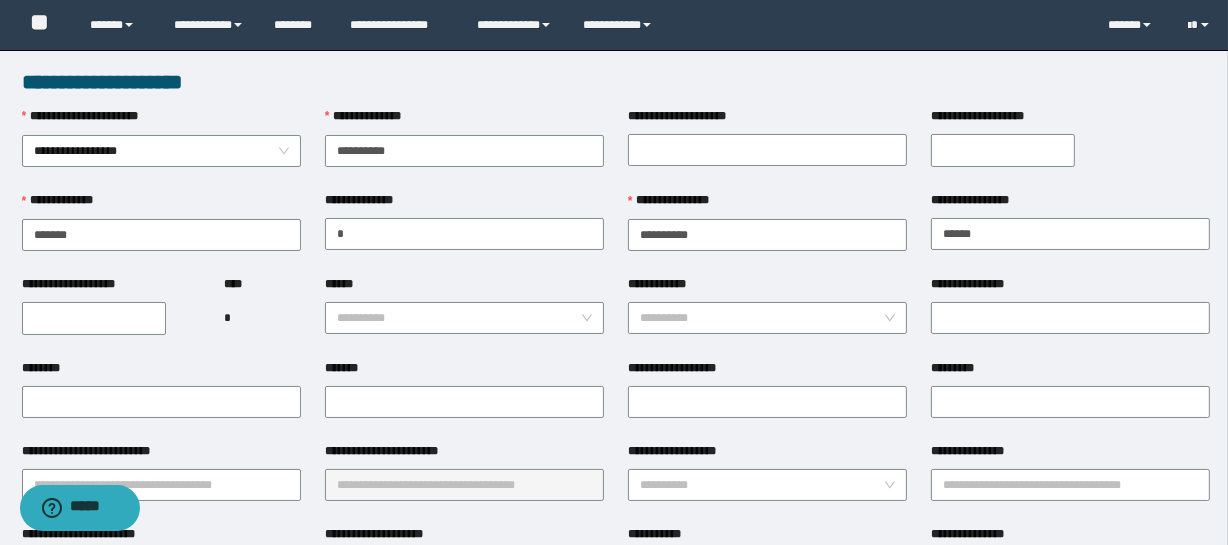 click on "**********" at bounding box center (94, 318) 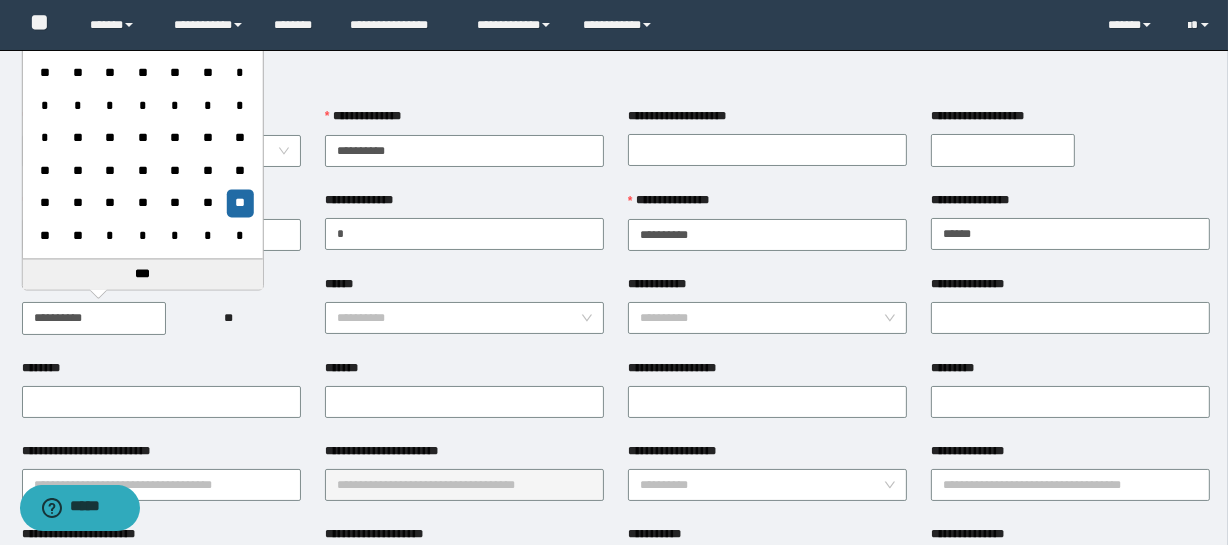 type on "**********" 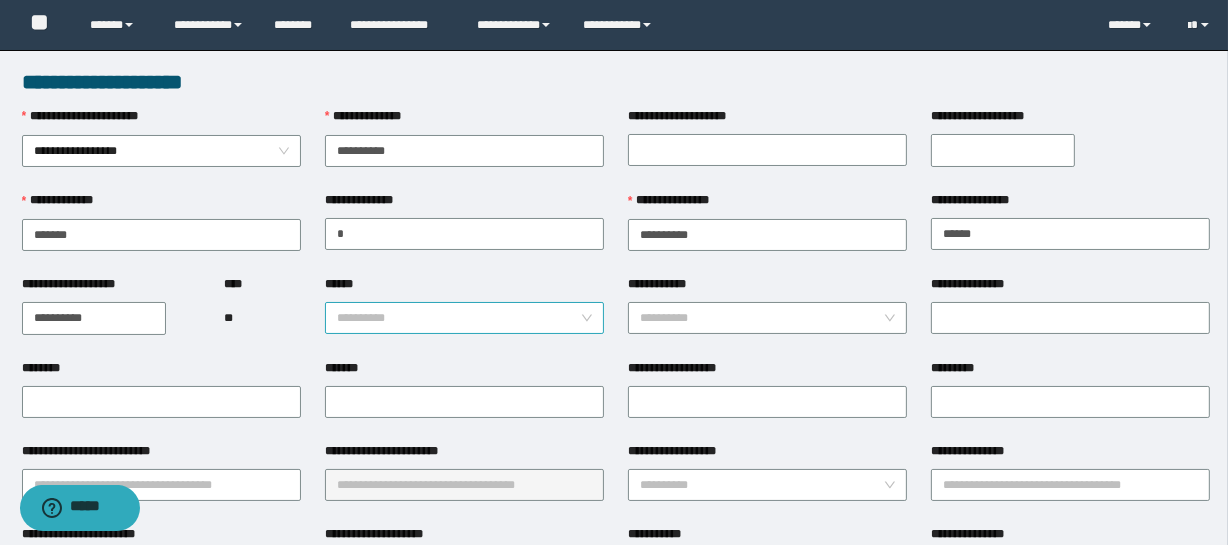 click on "******" at bounding box center (458, 318) 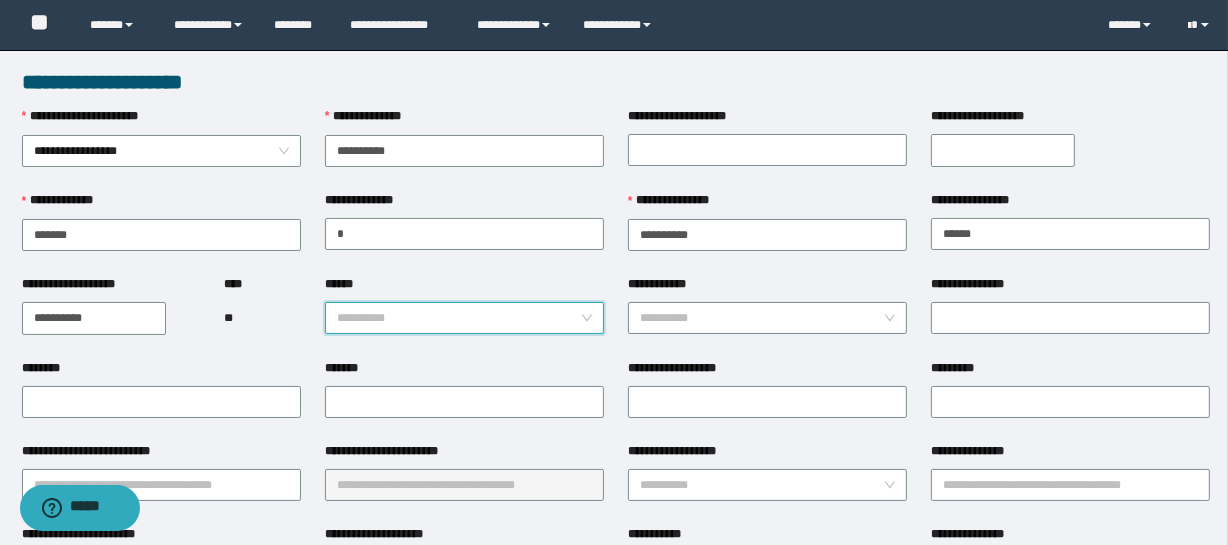 click on "******" at bounding box center (458, 318) 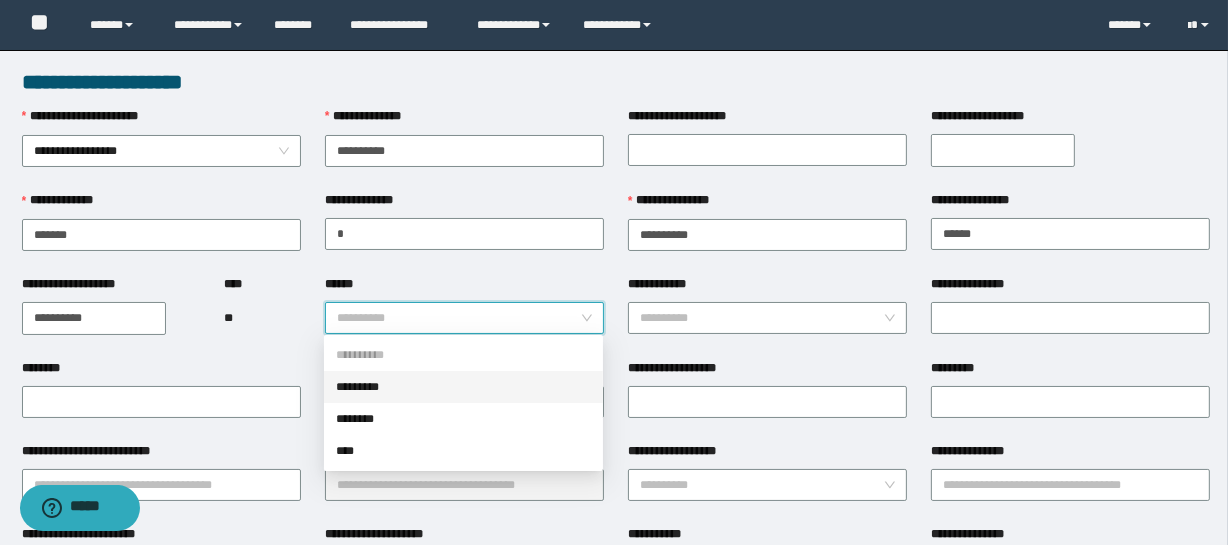 click on "*********" at bounding box center [463, 387] 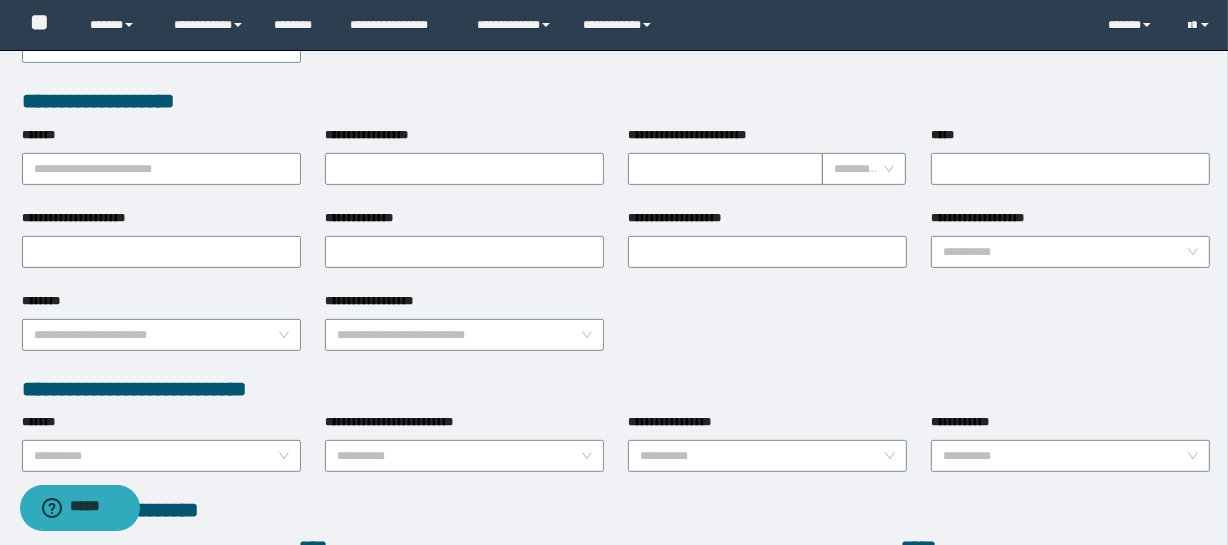 scroll, scrollTop: 737, scrollLeft: 0, axis: vertical 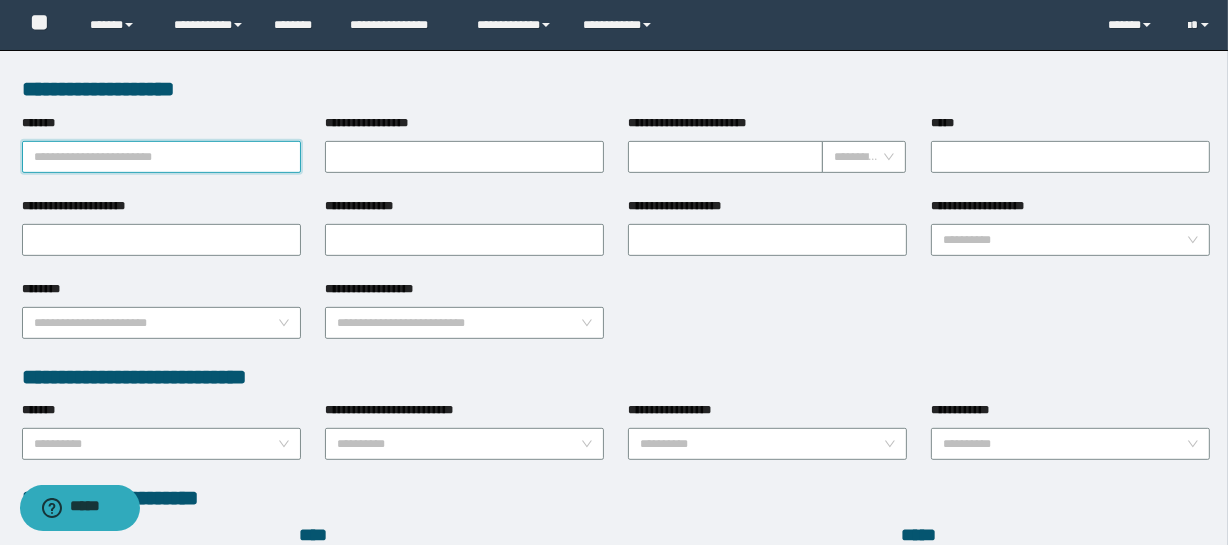 click on "*******" at bounding box center [161, 157] 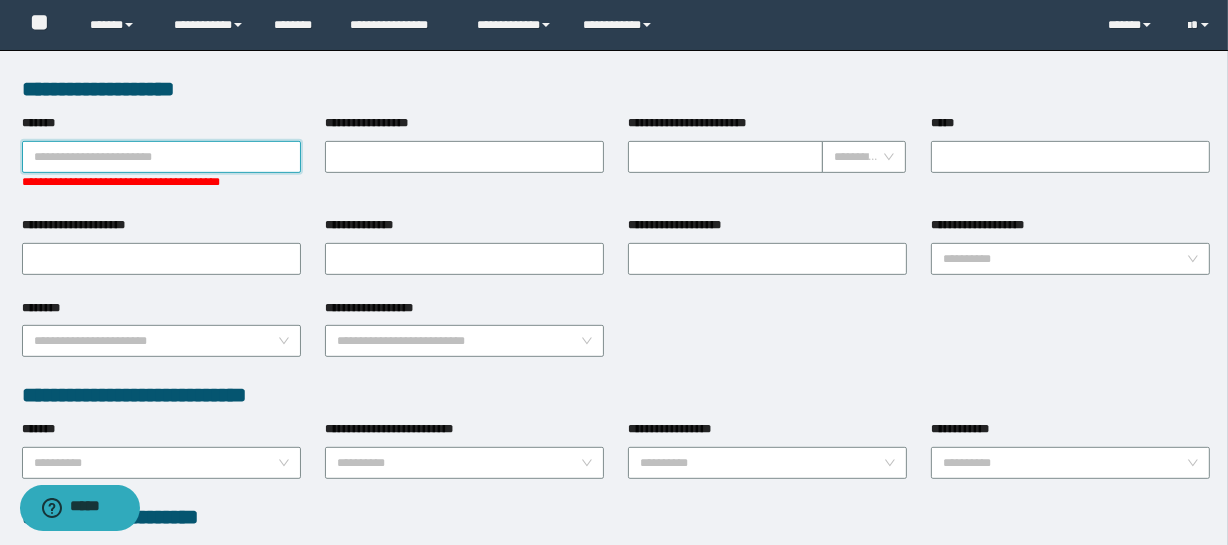paste on "*********" 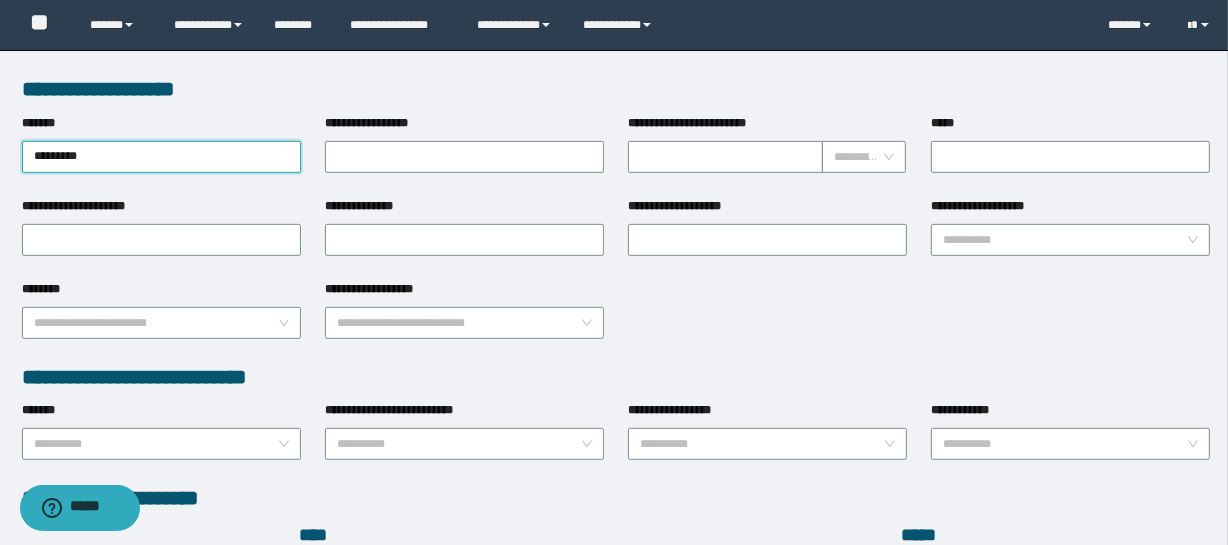 type on "*********" 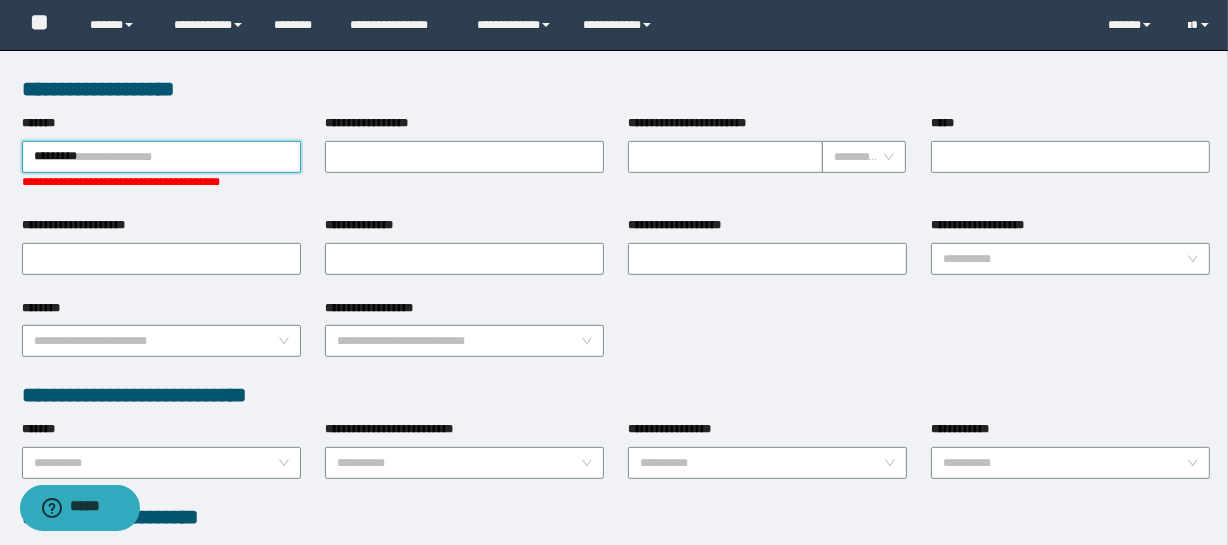 click on "*********" at bounding box center (161, 157) 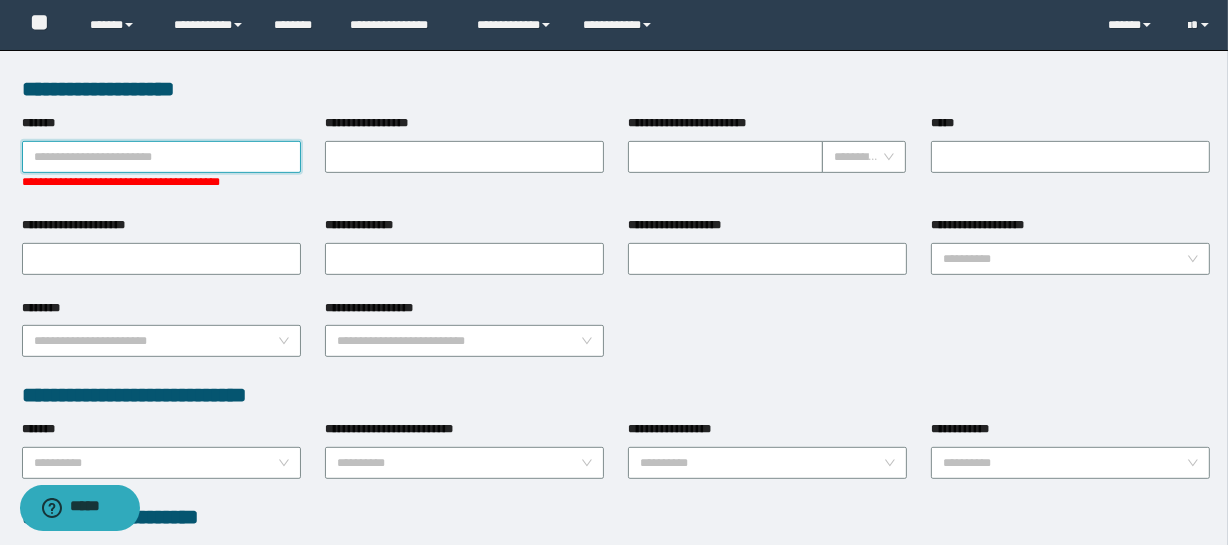 paste on "*********" 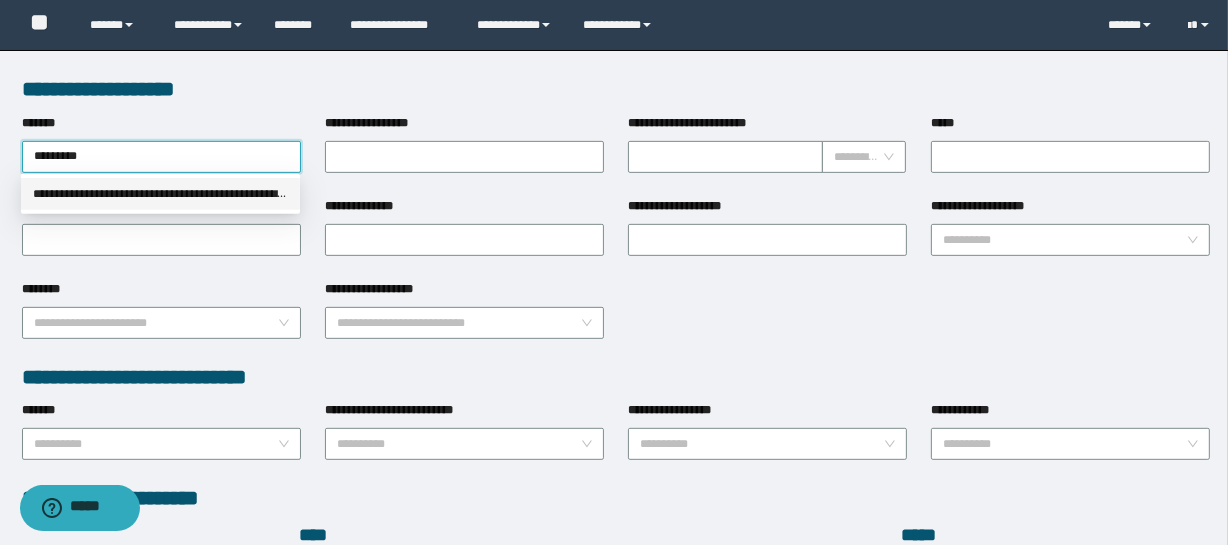 click on "**********" at bounding box center [160, 194] 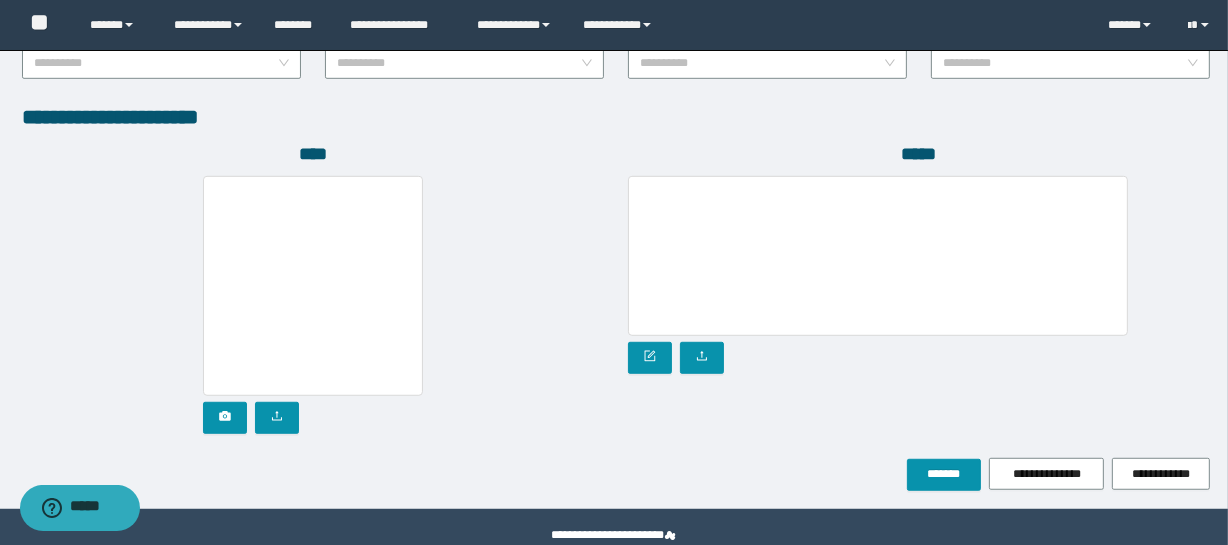 scroll, scrollTop: 1157, scrollLeft: 0, axis: vertical 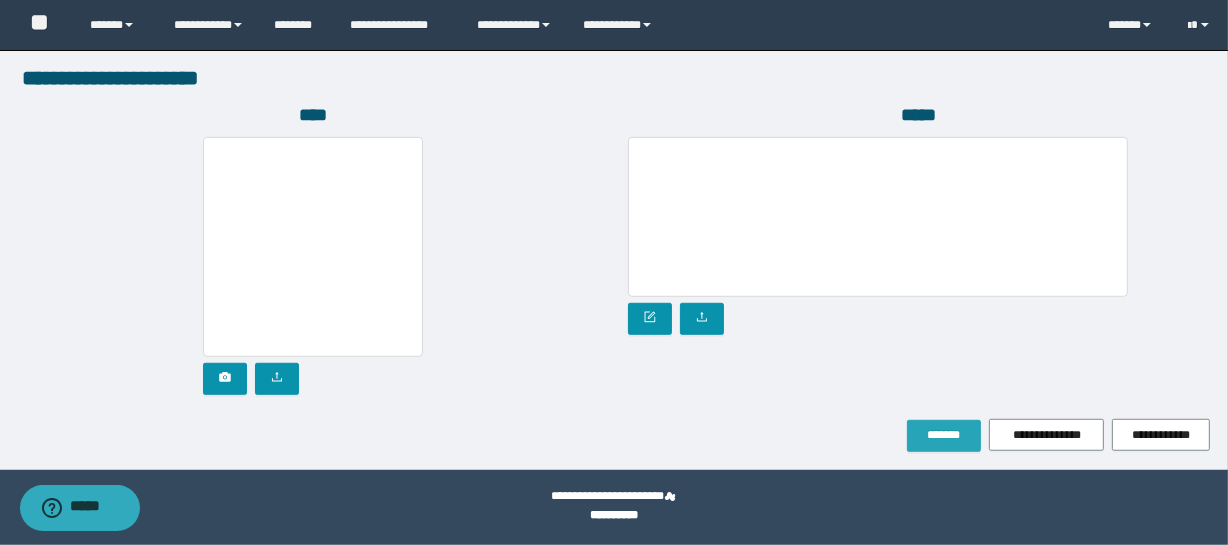 click on "*******" at bounding box center [944, 435] 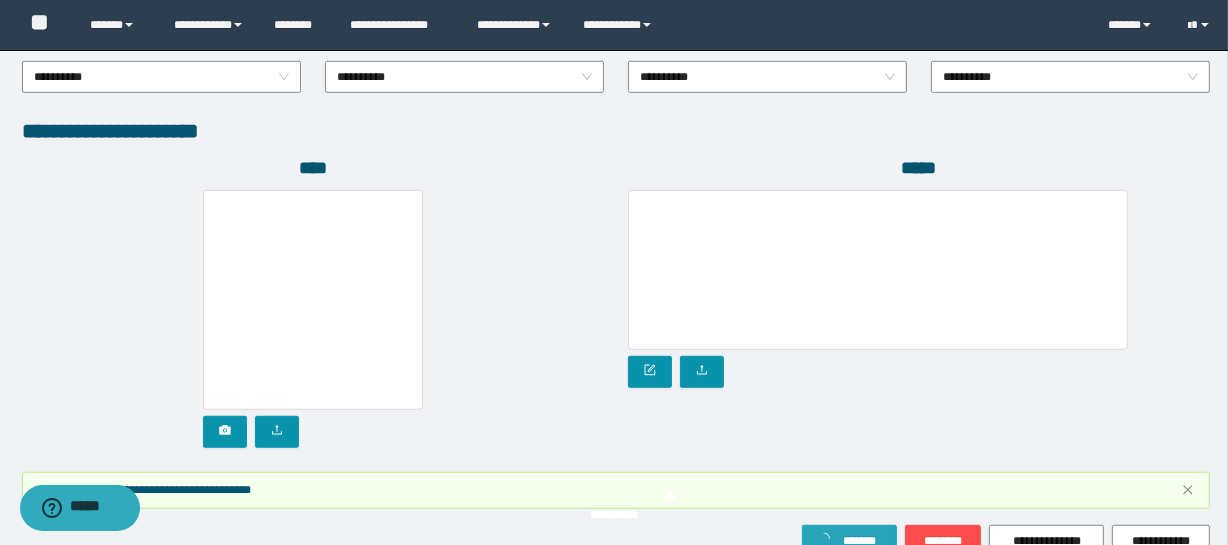 scroll, scrollTop: 1209, scrollLeft: 0, axis: vertical 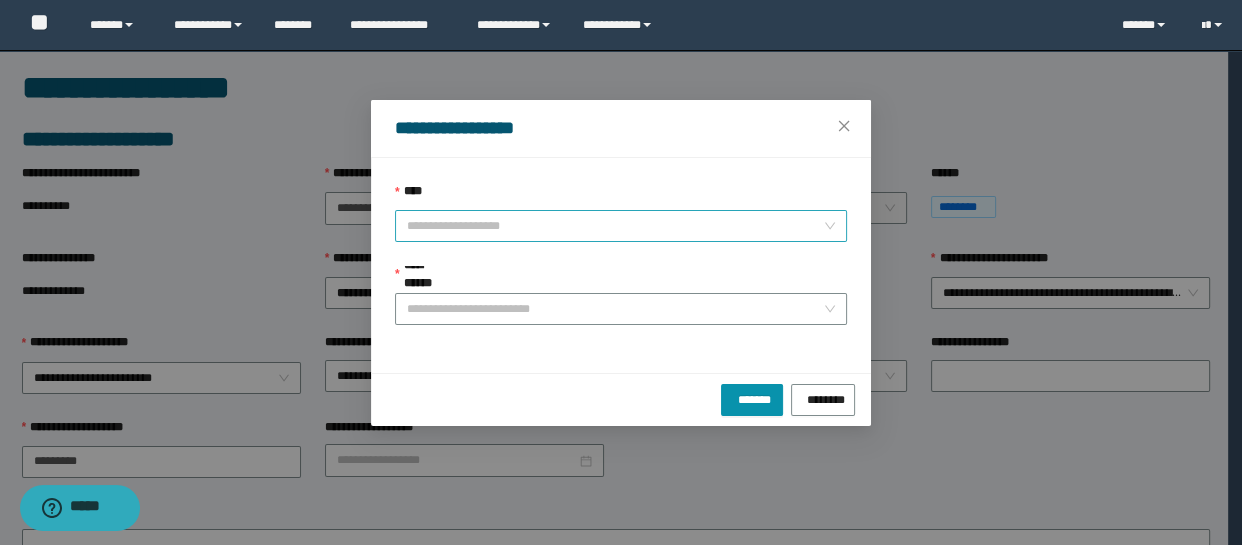 click on "****" at bounding box center (615, 226) 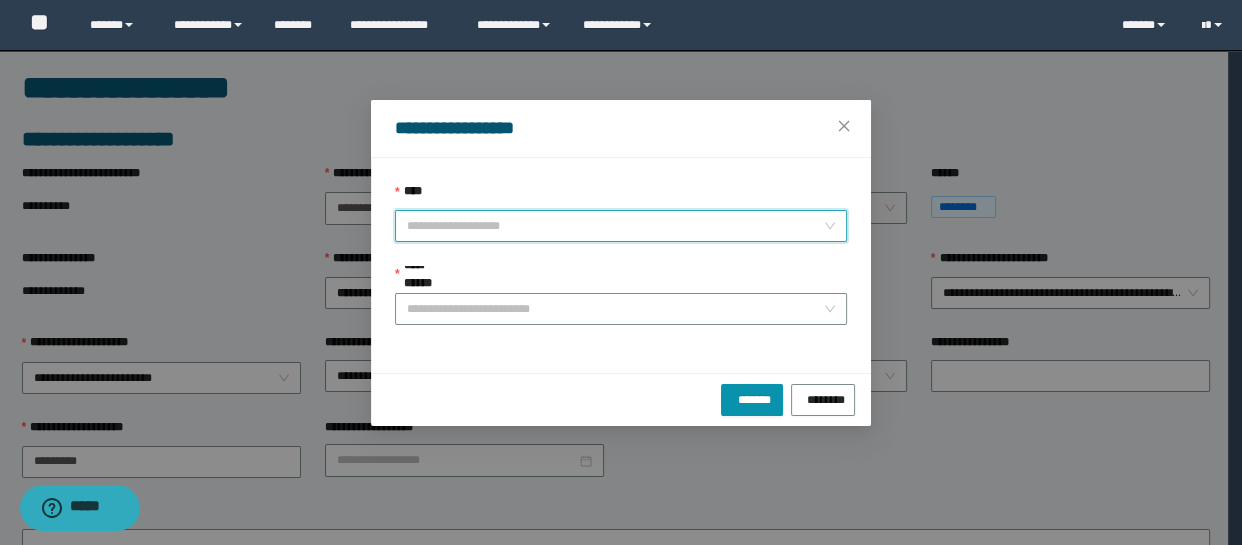 click on "****" at bounding box center [615, 226] 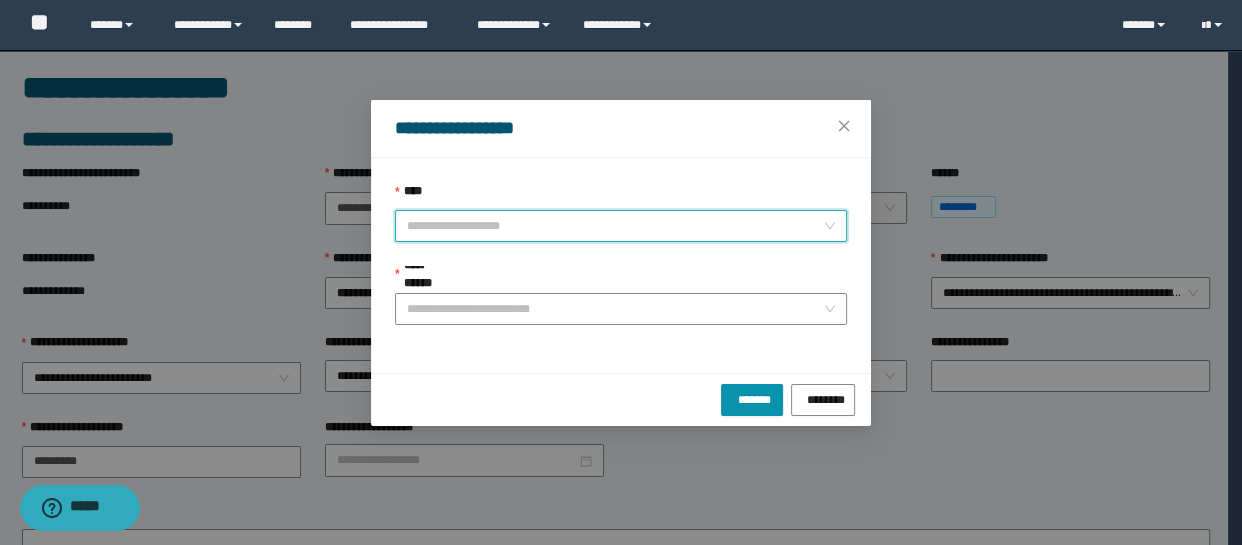 click on "****" at bounding box center (615, 226) 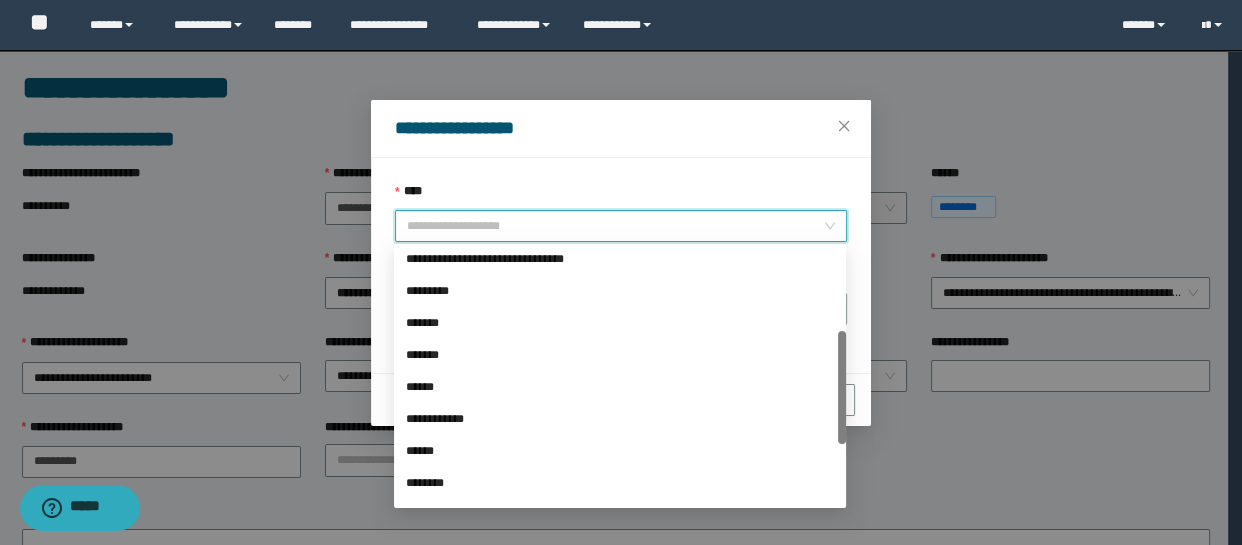scroll, scrollTop: 235, scrollLeft: 0, axis: vertical 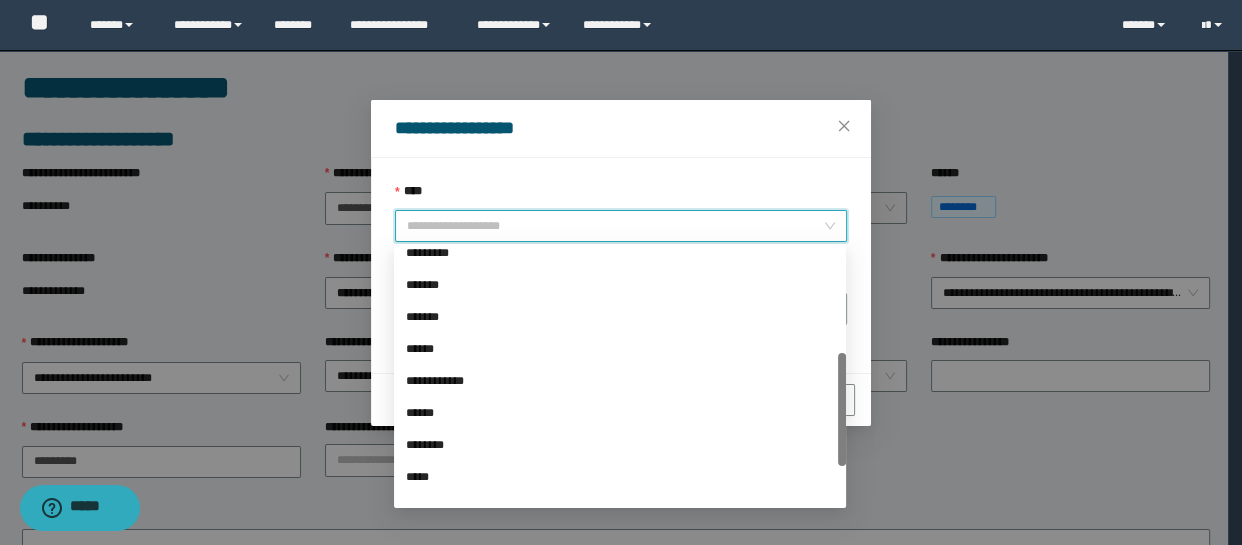 drag, startPoint x: 840, startPoint y: 320, endPoint x: 847, endPoint y: 424, distance: 104.23531 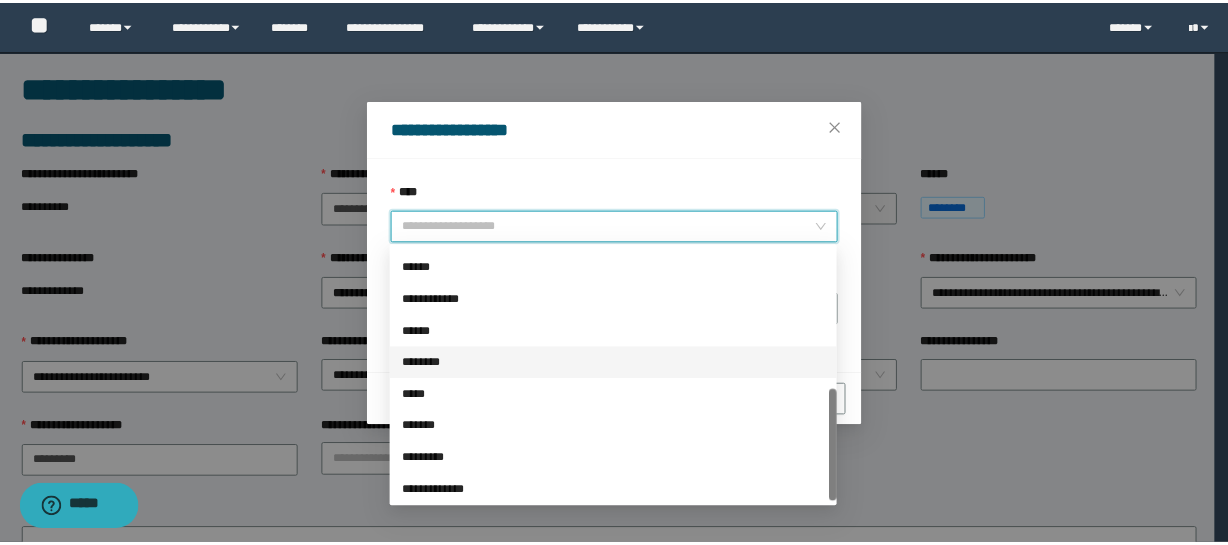 scroll, scrollTop: 320, scrollLeft: 0, axis: vertical 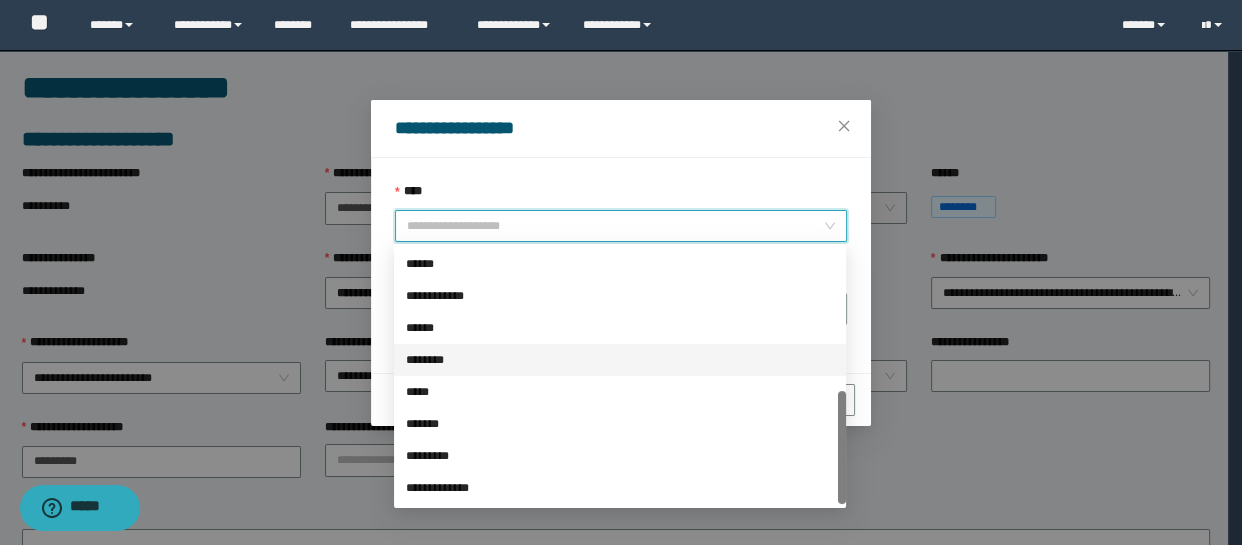drag, startPoint x: 840, startPoint y: 427, endPoint x: 846, endPoint y: 479, distance: 52.34501 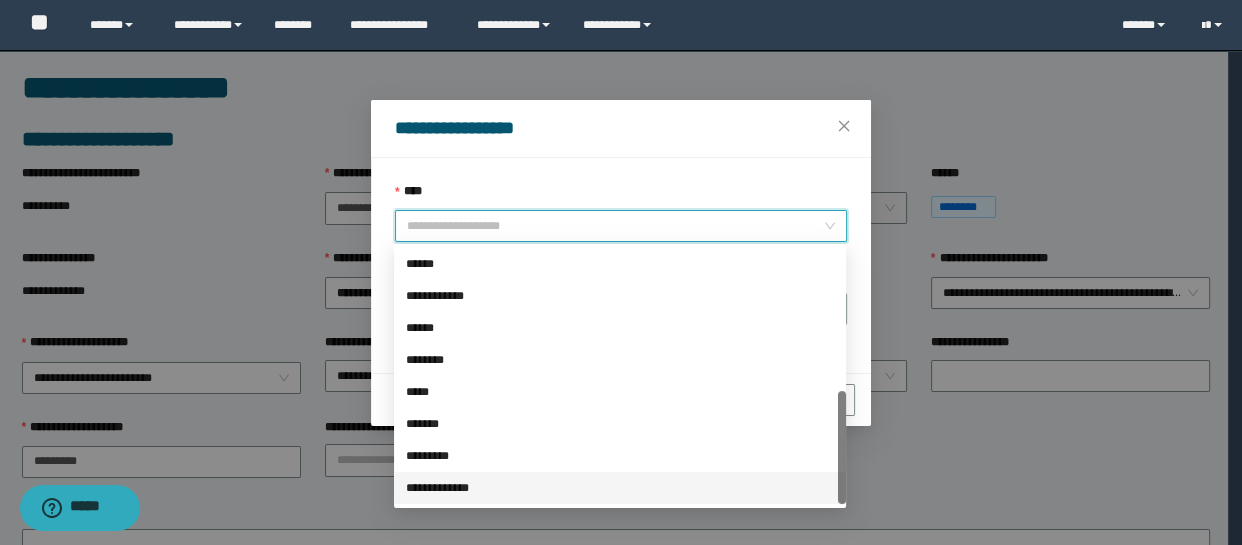 click on "**********" at bounding box center [620, 488] 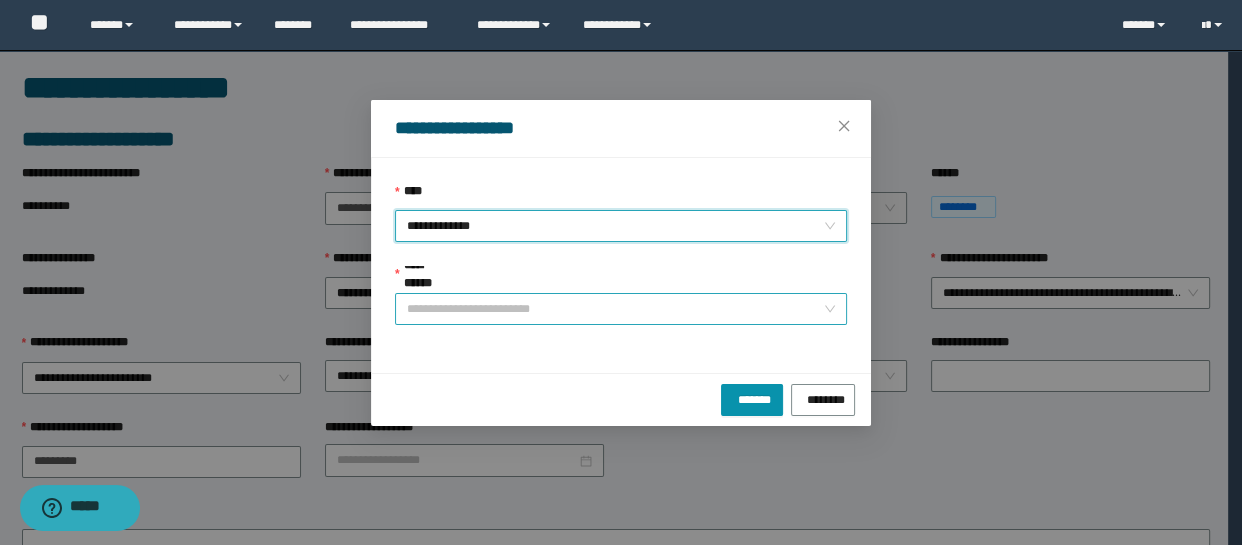 click on "**********" at bounding box center (615, 309) 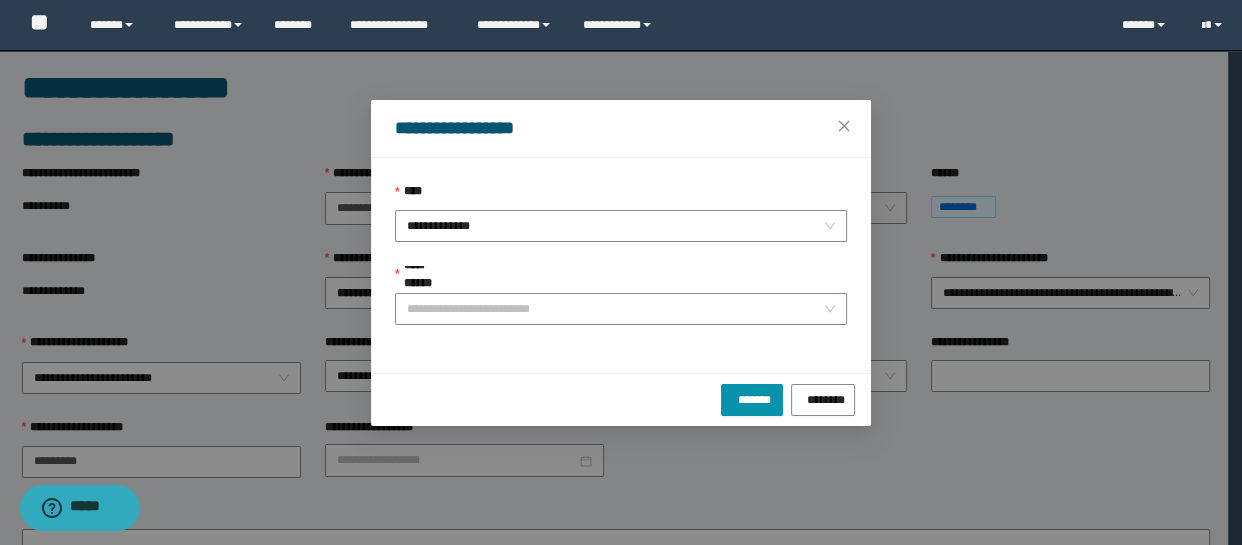 click on "**********" at bounding box center (621, 272) 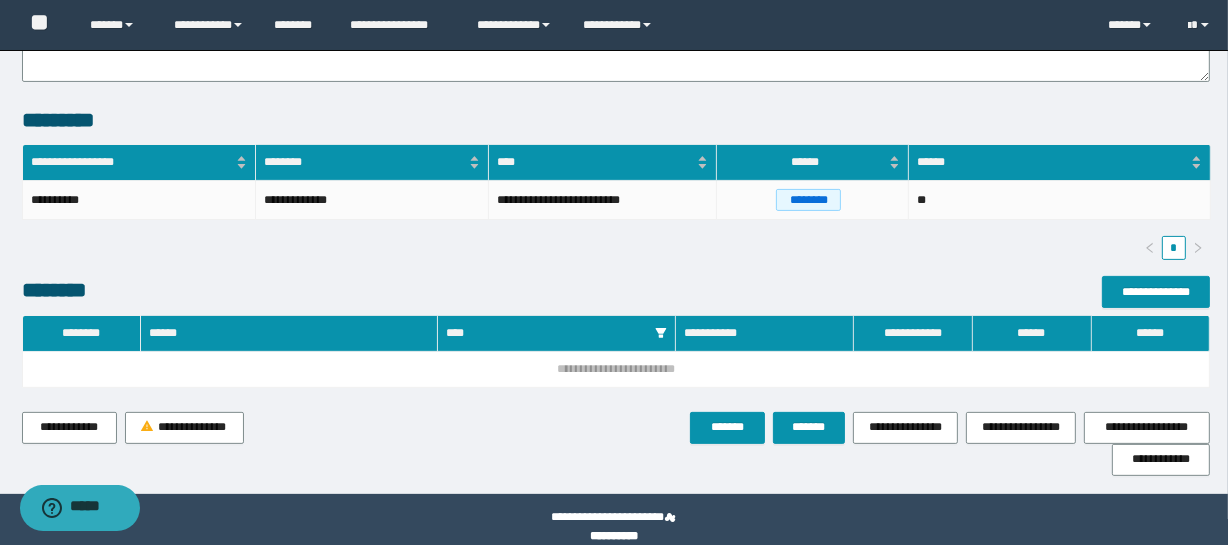 scroll, scrollTop: 511, scrollLeft: 0, axis: vertical 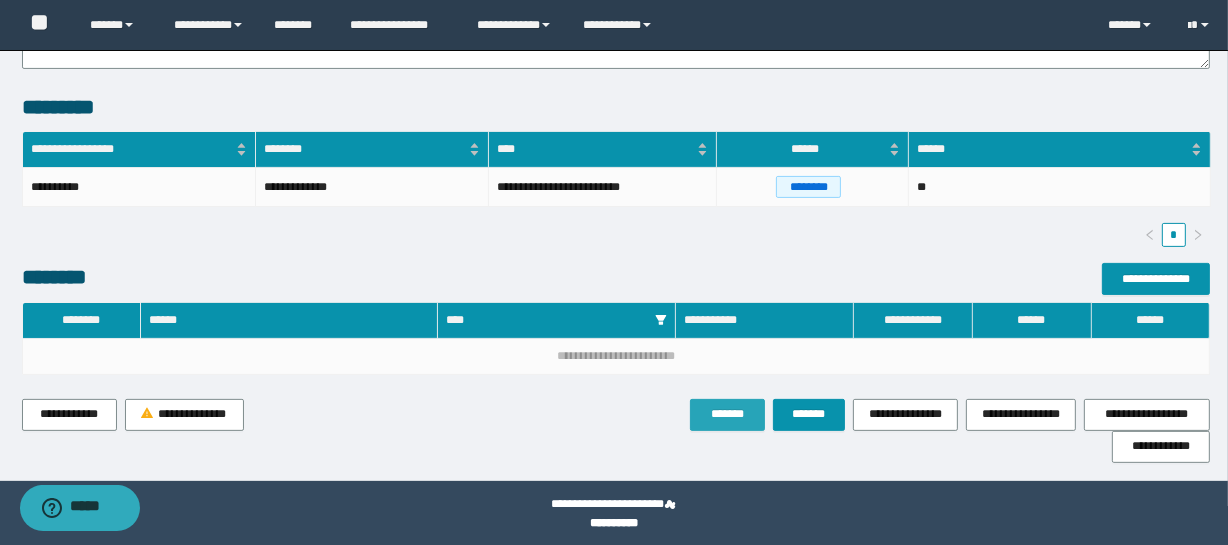 click on "*******" at bounding box center [727, 414] 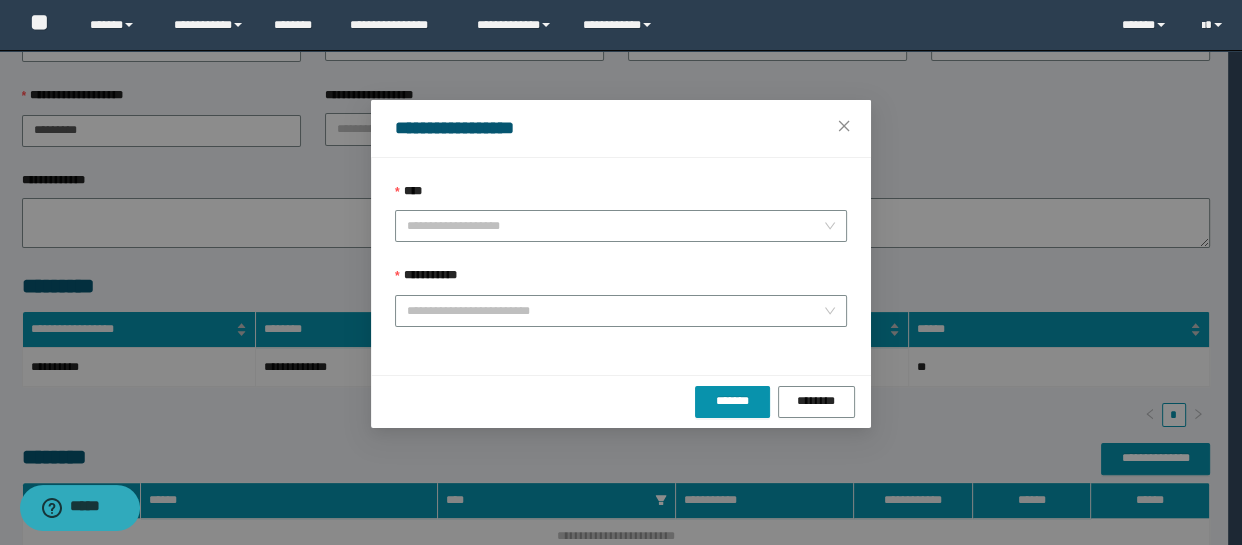 scroll, scrollTop: 0, scrollLeft: 0, axis: both 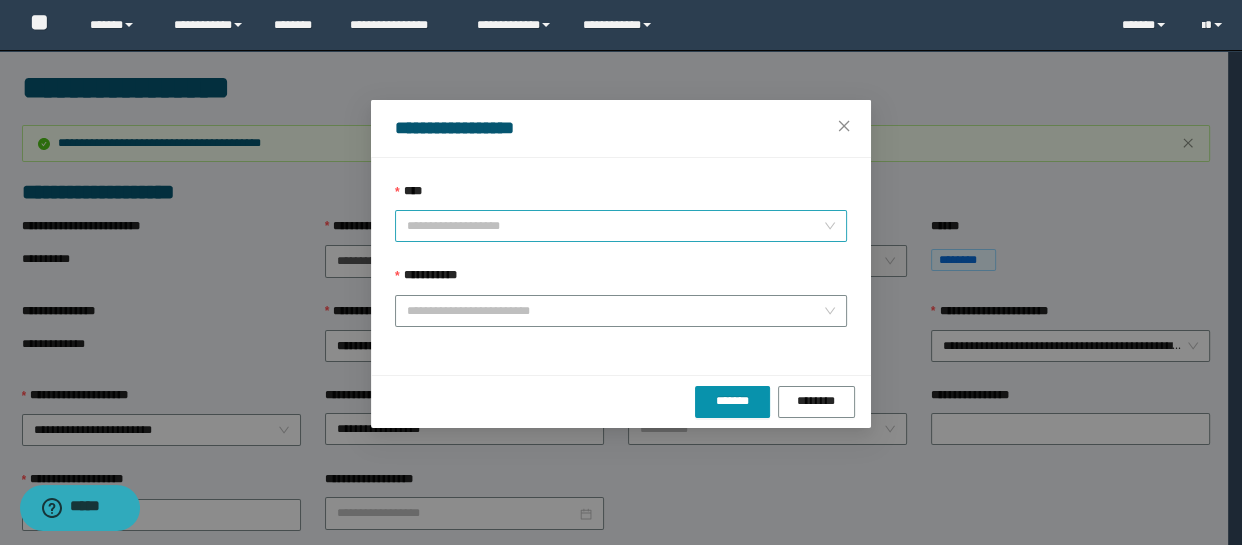 click on "****" at bounding box center (615, 226) 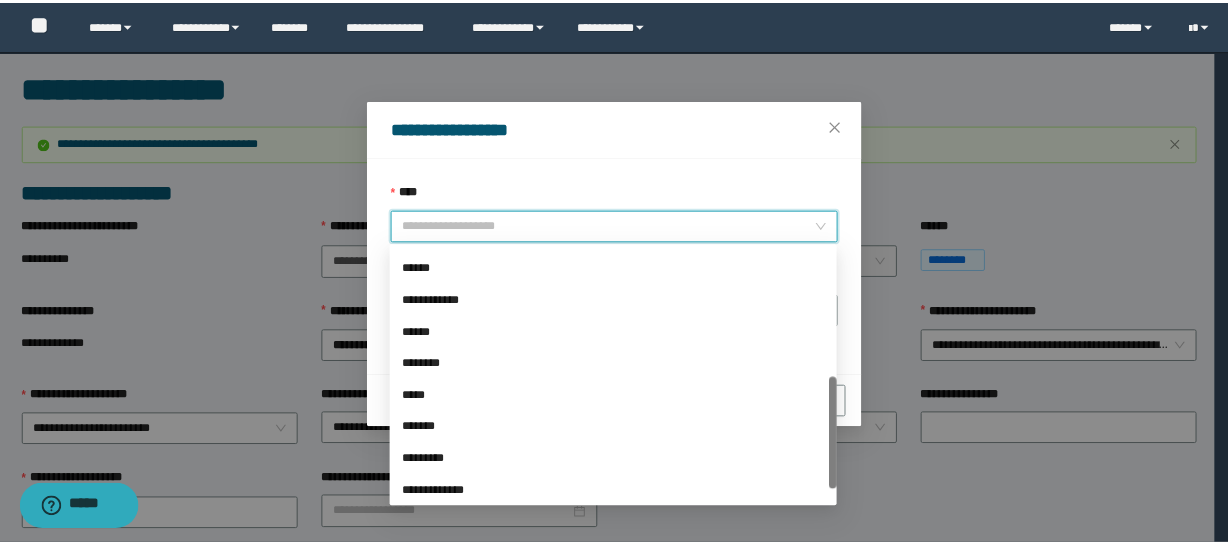 scroll, scrollTop: 320, scrollLeft: 0, axis: vertical 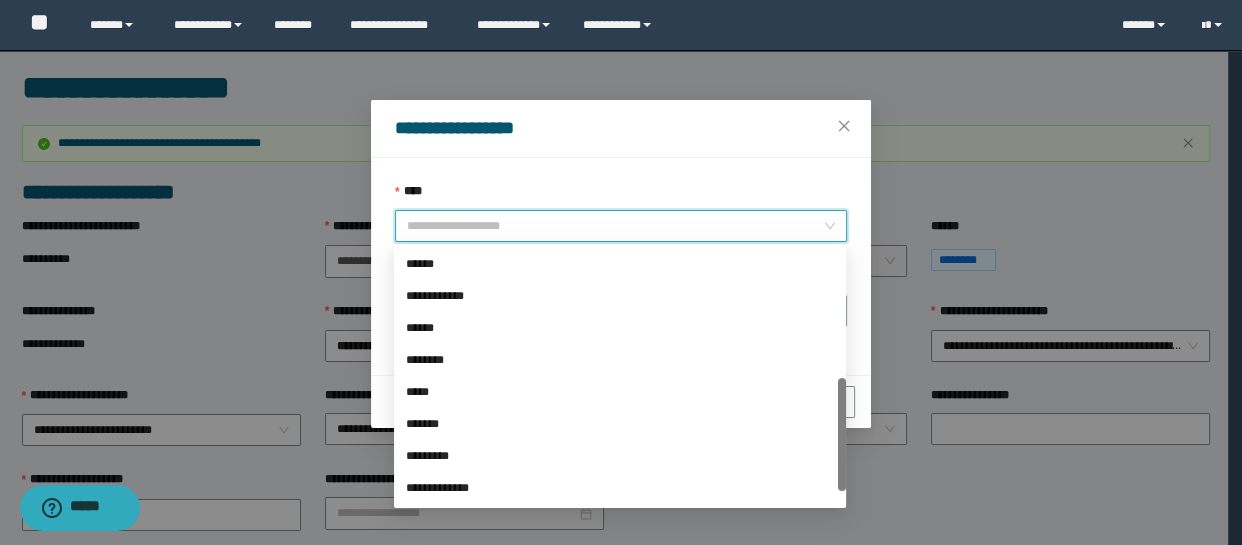 drag, startPoint x: 839, startPoint y: 340, endPoint x: 813, endPoint y: 489, distance: 151.25145 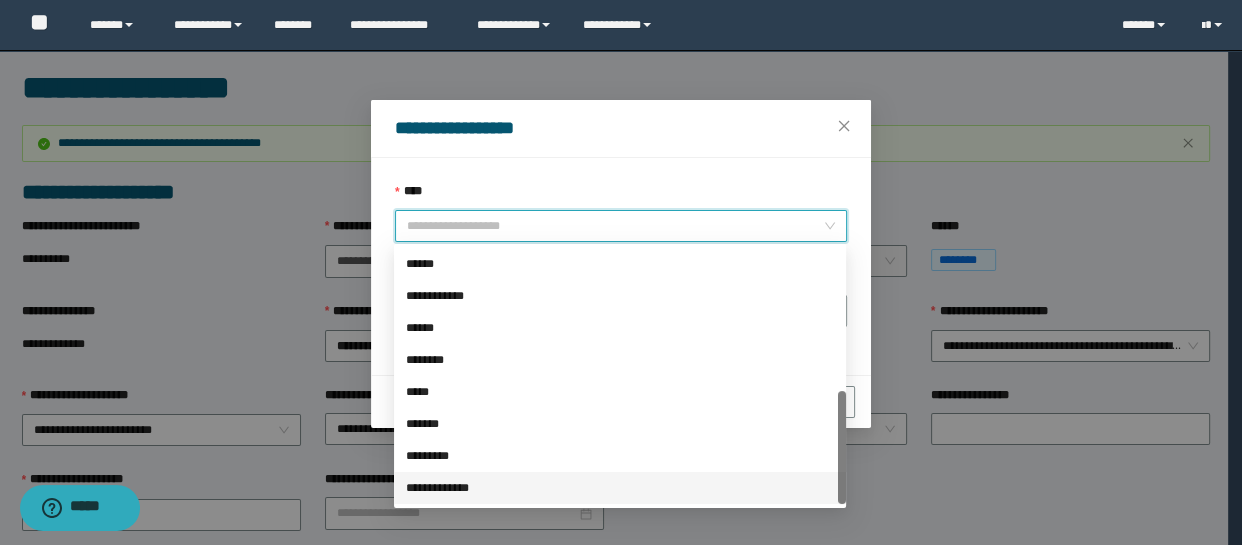 click on "**********" at bounding box center [620, 488] 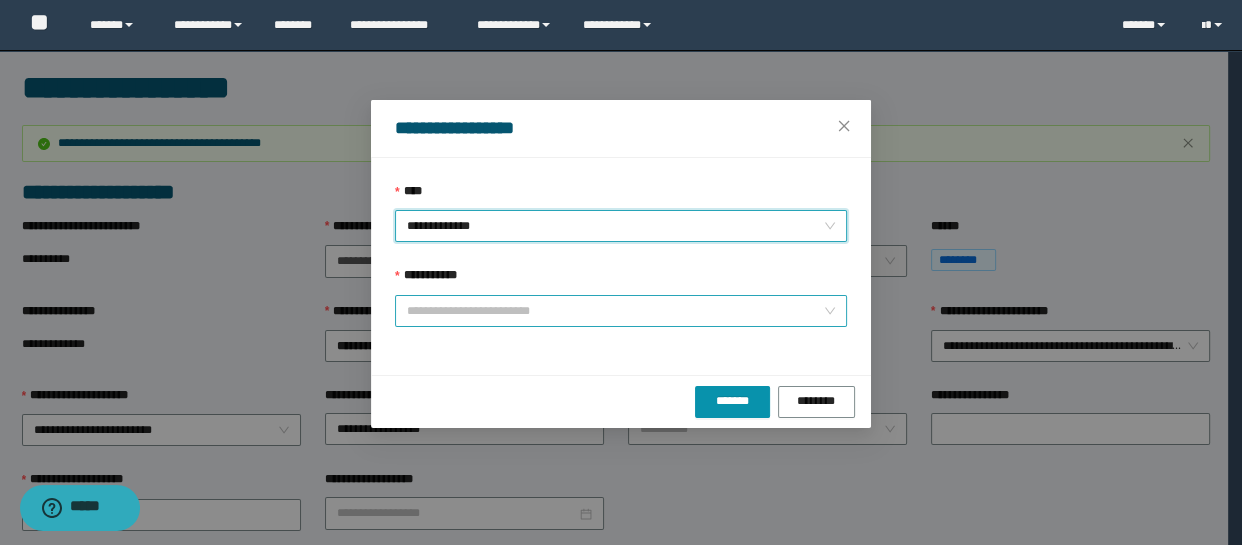 click on "**********" at bounding box center [615, 311] 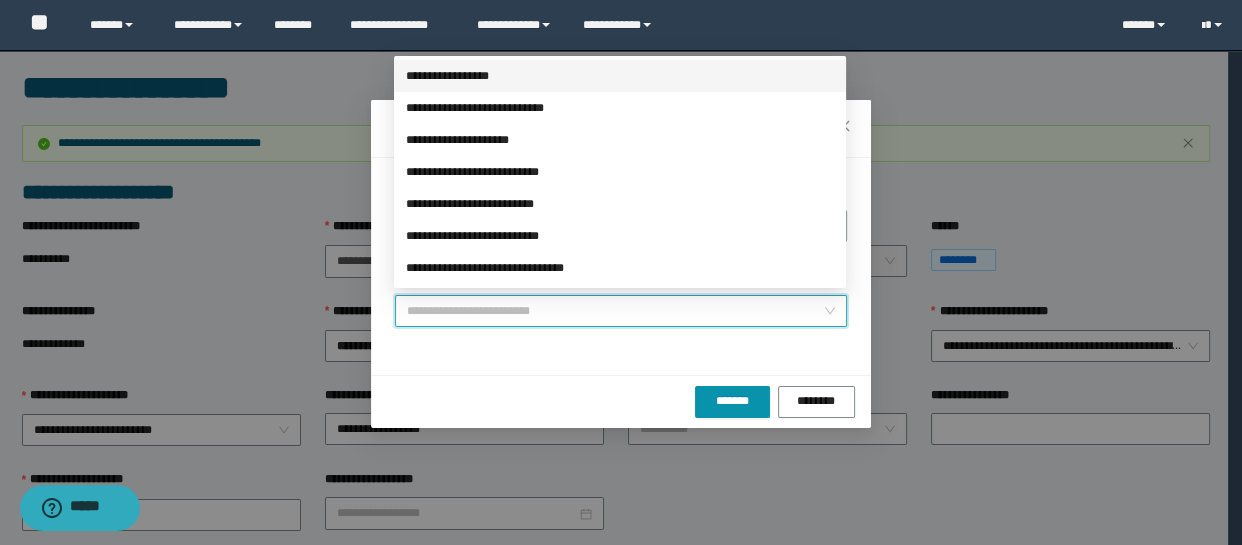 click on "**********" at bounding box center [620, 76] 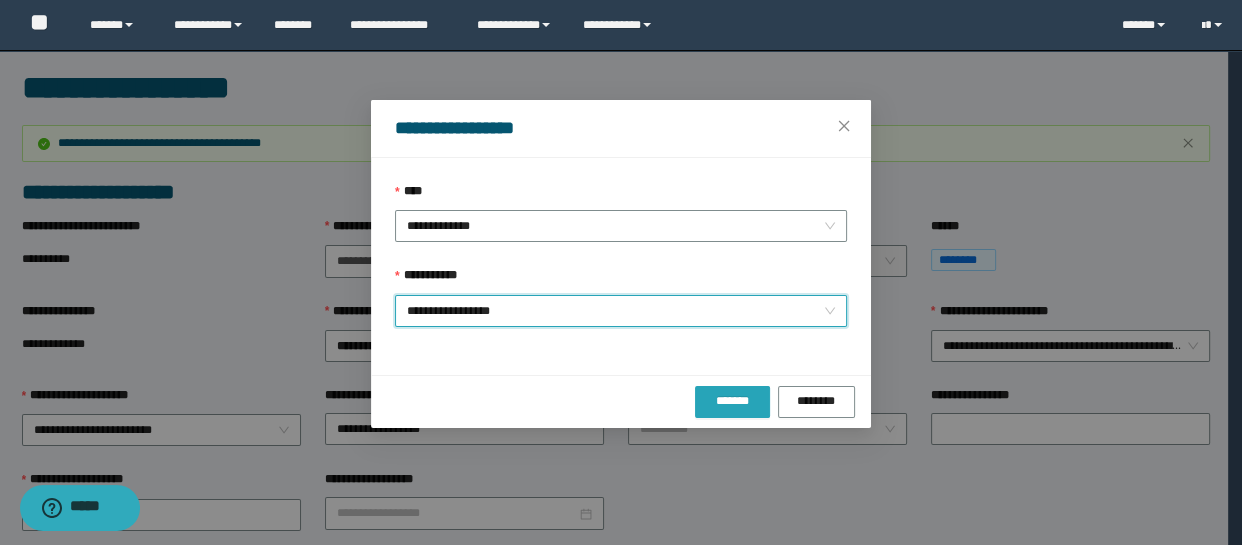 click on "*******" at bounding box center [732, 401] 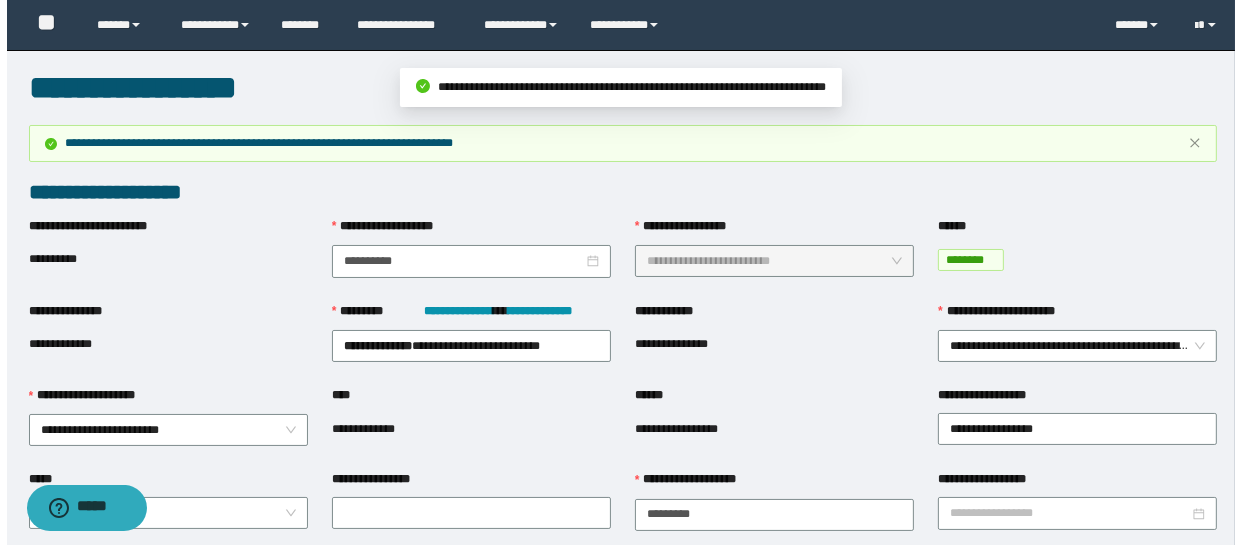 scroll, scrollTop: 571, scrollLeft: 0, axis: vertical 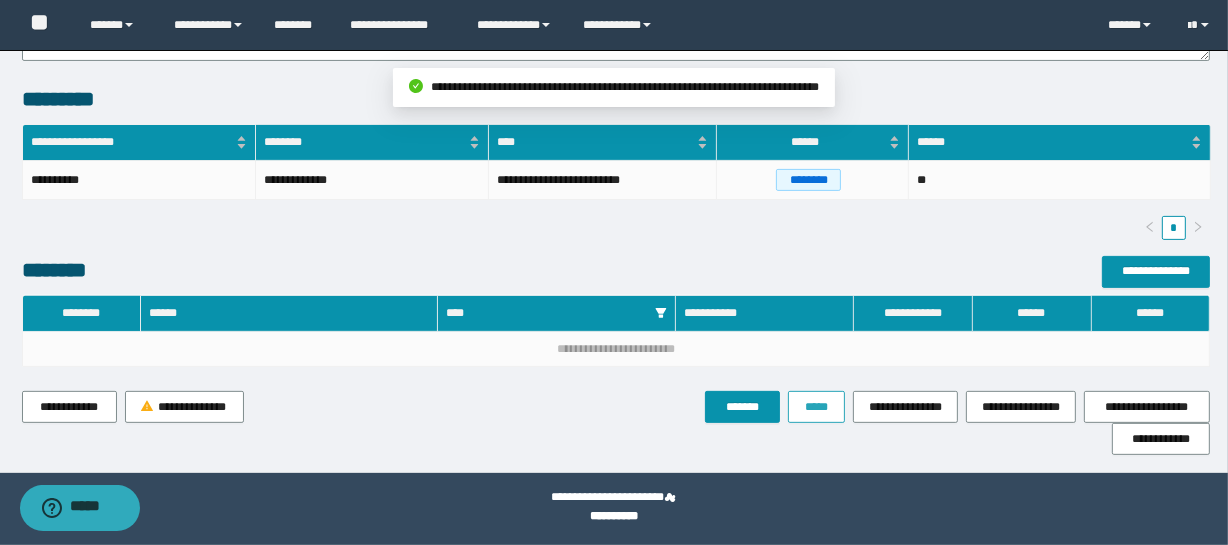 click on "*****" at bounding box center (816, 407) 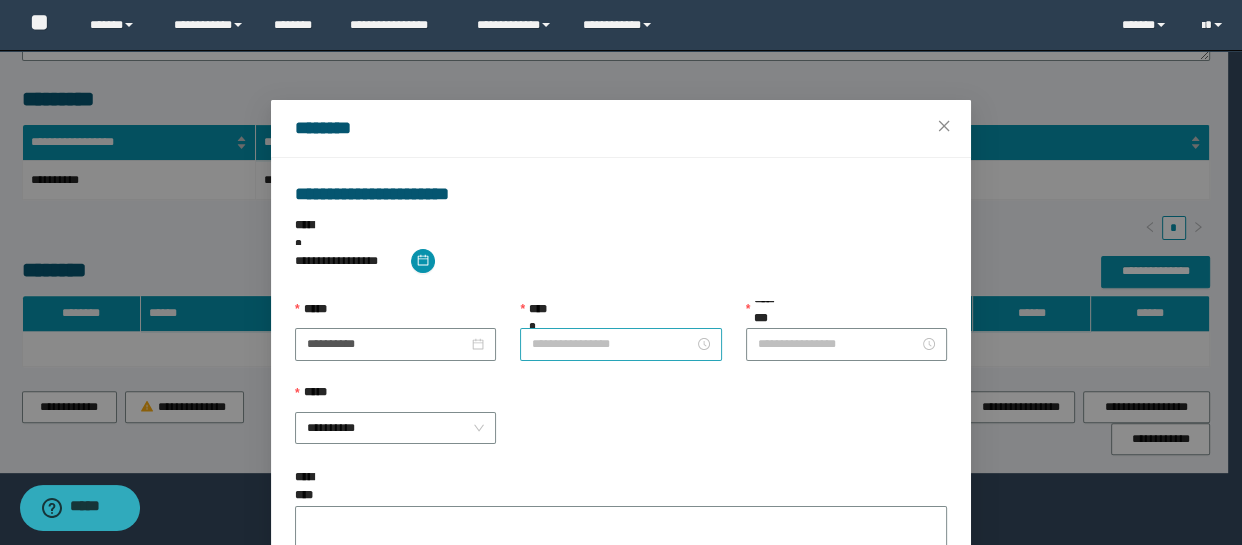 click on "**********" at bounding box center [612, 344] 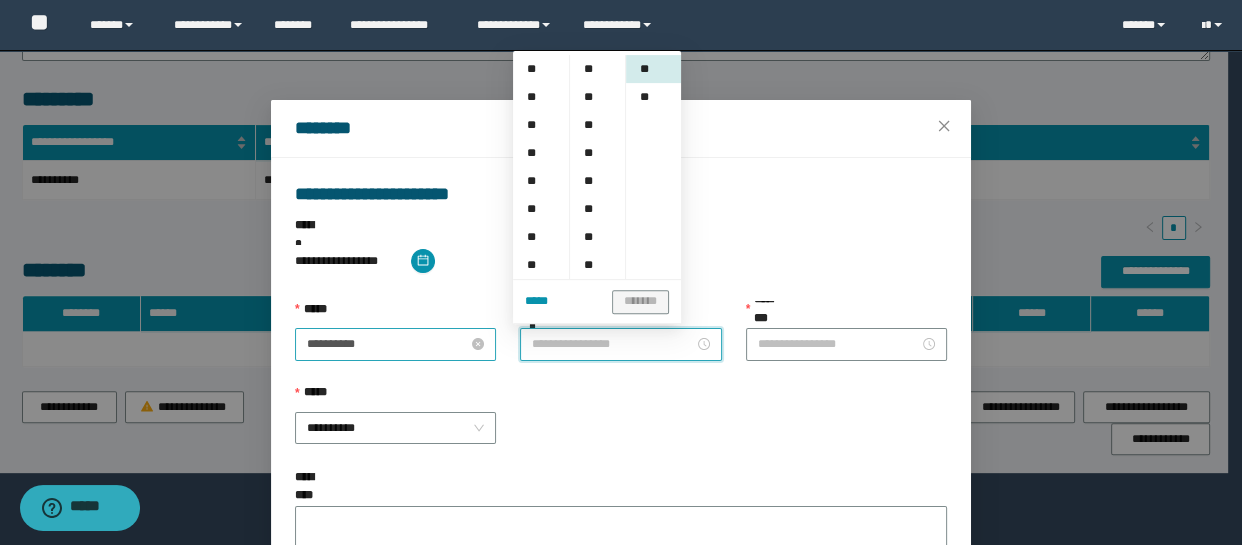 click on "**********" at bounding box center [387, 344] 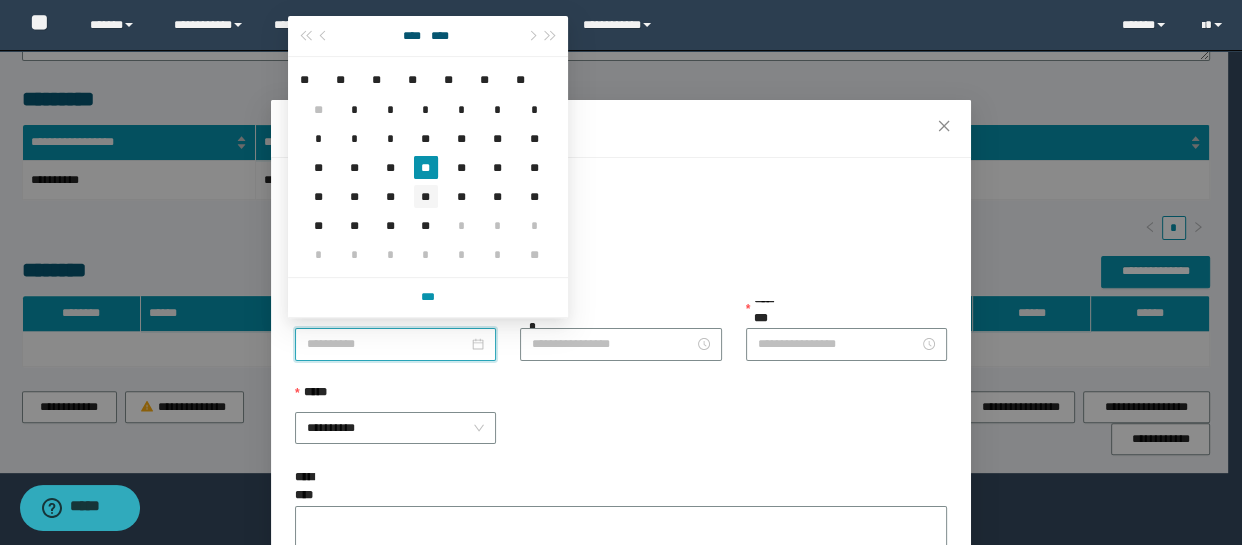 type on "**********" 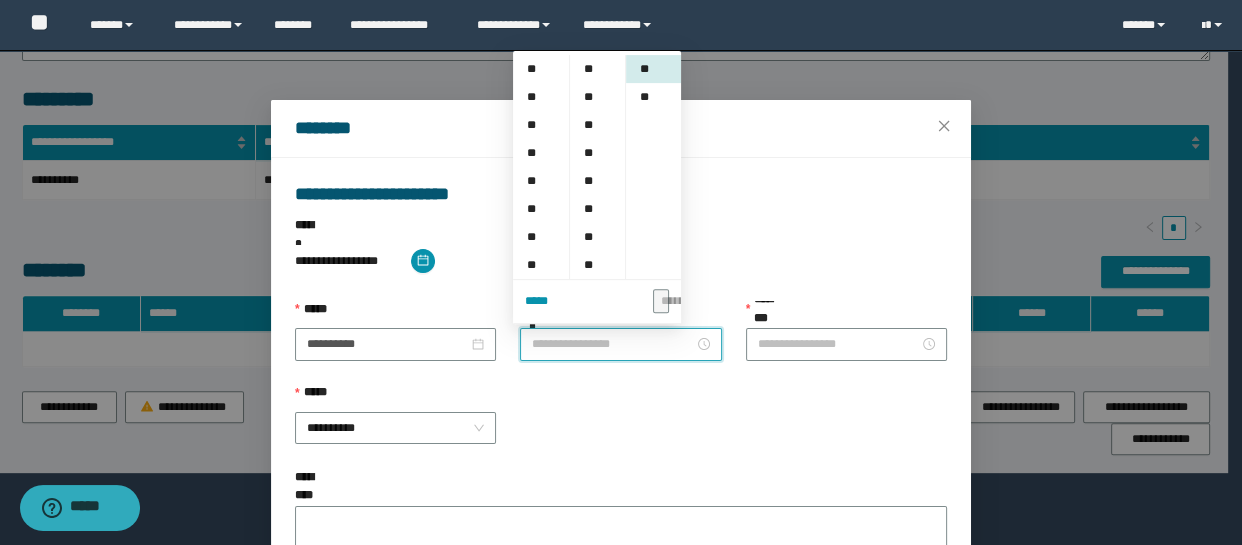 click on "**********" at bounding box center [612, 344] 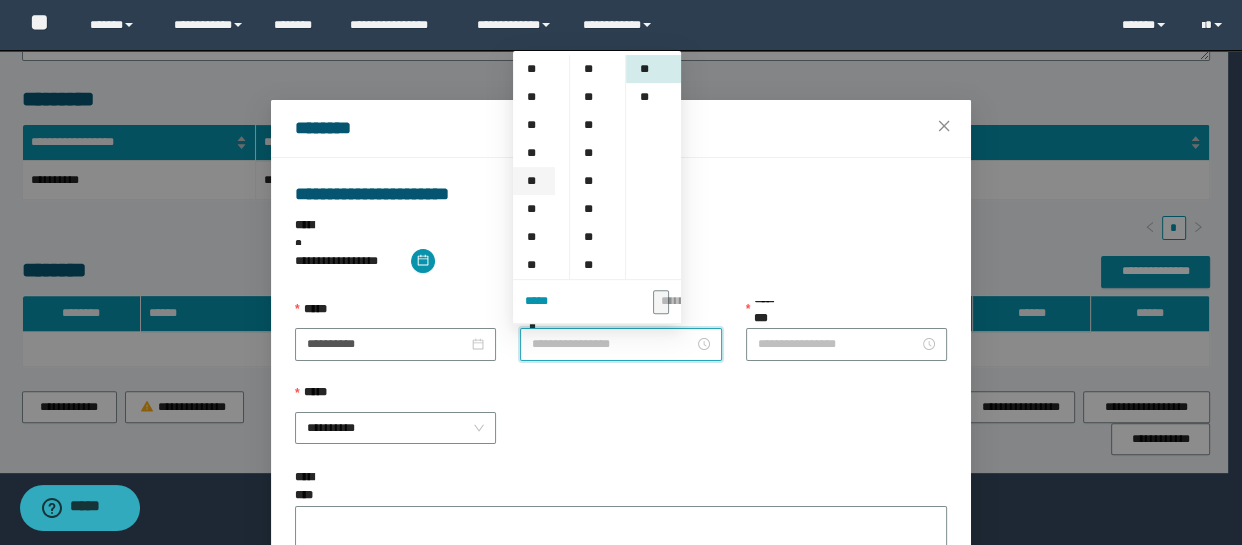 click on "**" at bounding box center (534, 181) 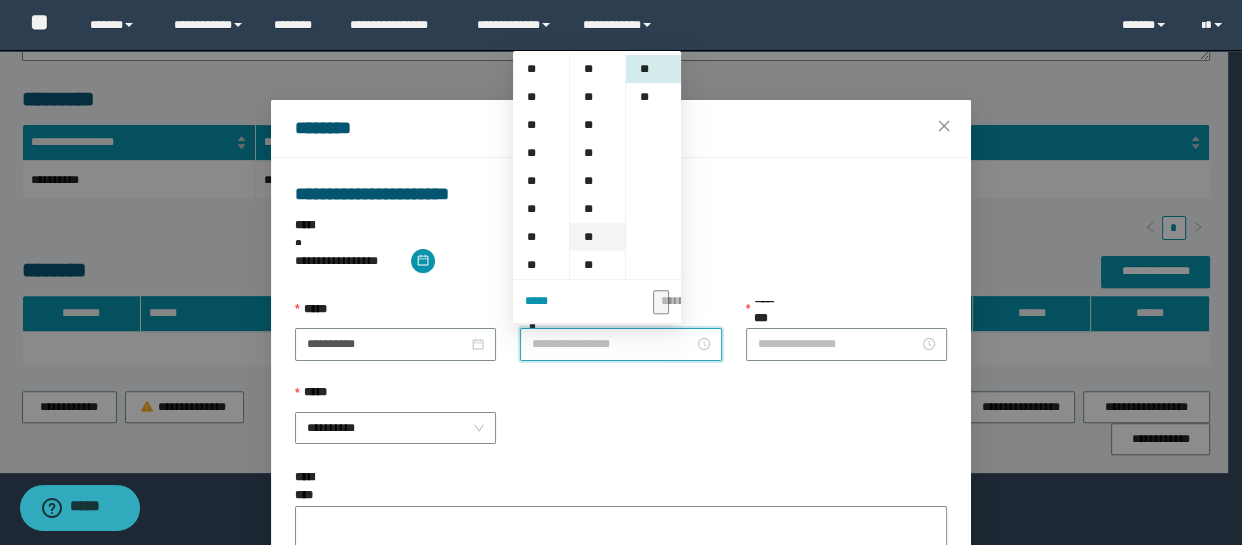 type on "*******" 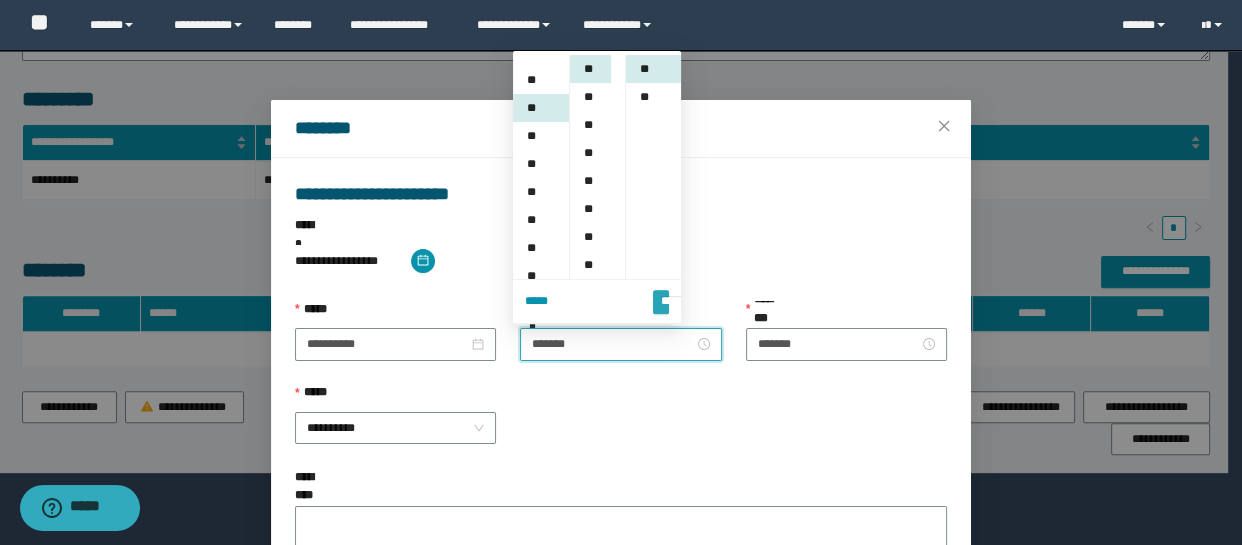 scroll, scrollTop: 111, scrollLeft: 0, axis: vertical 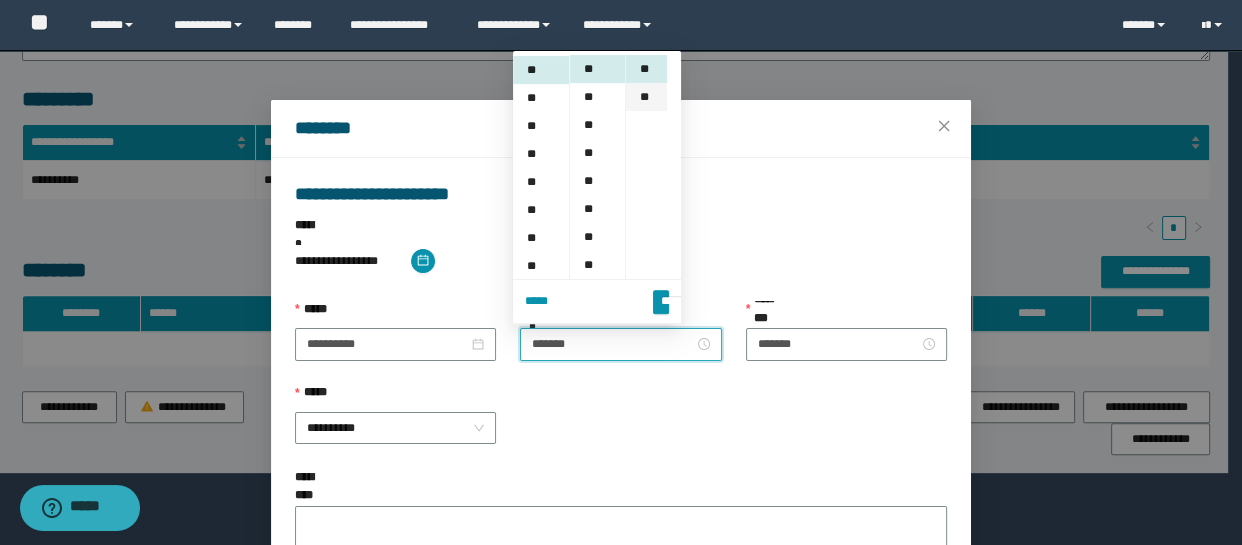 click on "**" at bounding box center [646, 97] 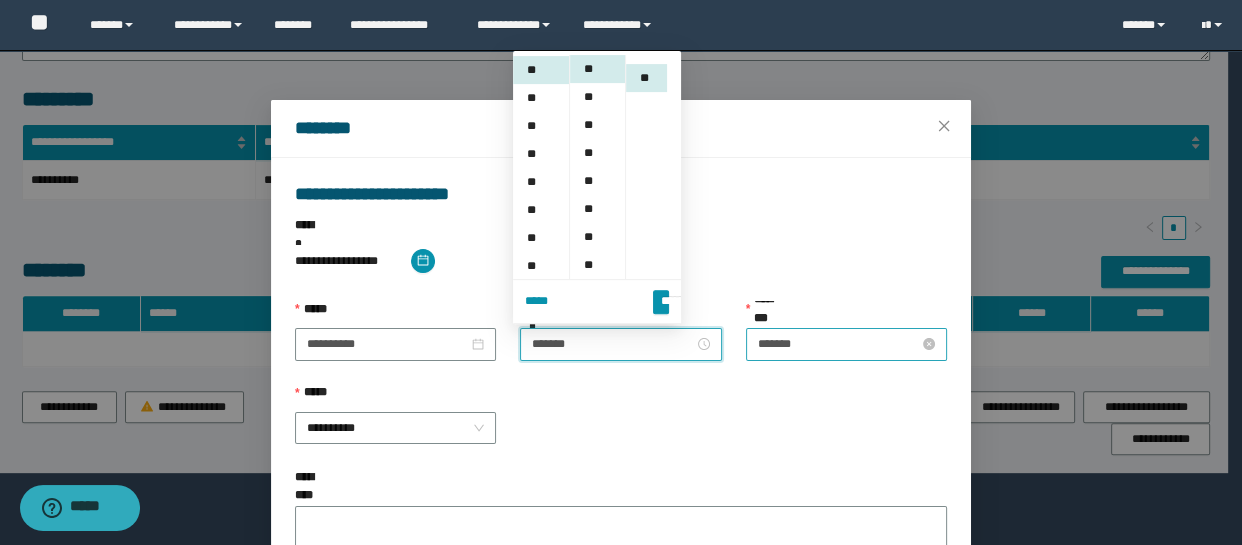 scroll, scrollTop: 28, scrollLeft: 0, axis: vertical 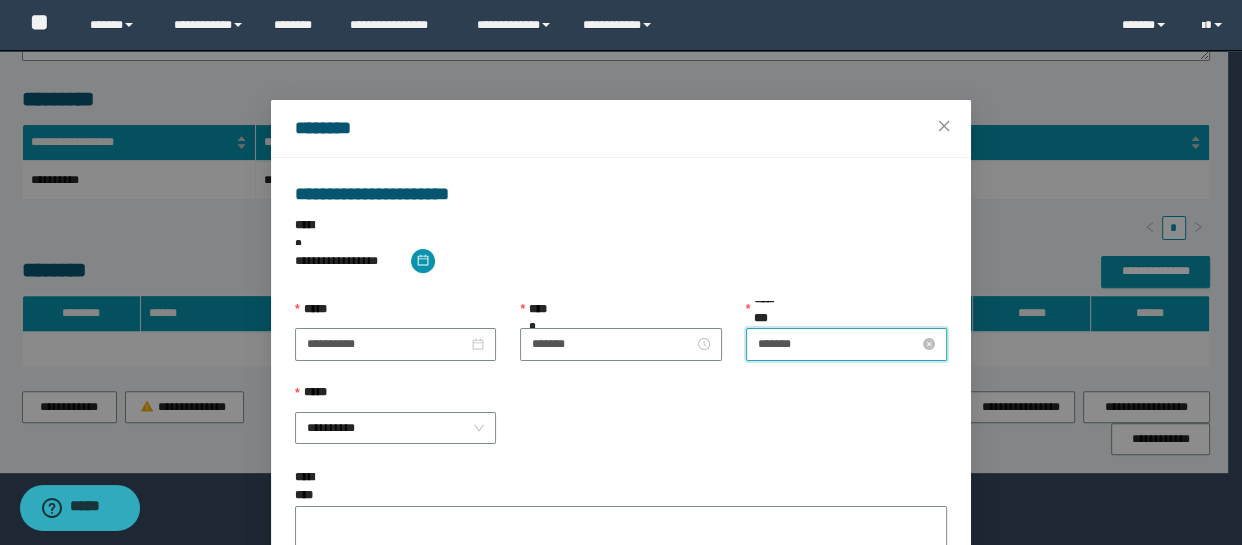 click on "*******" at bounding box center [838, 344] 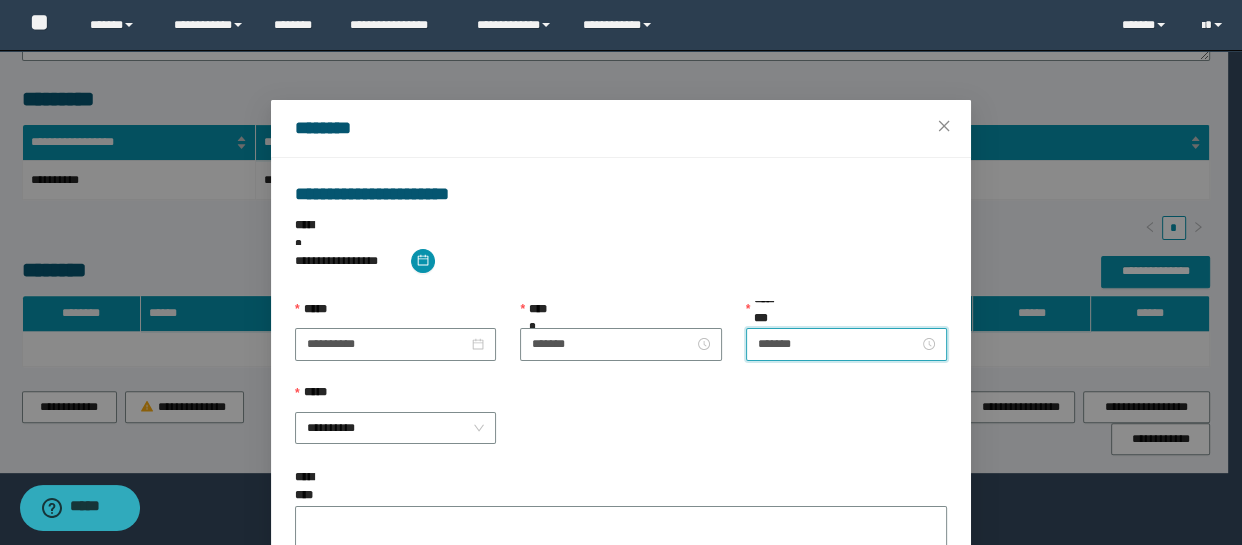 scroll, scrollTop: 111, scrollLeft: 0, axis: vertical 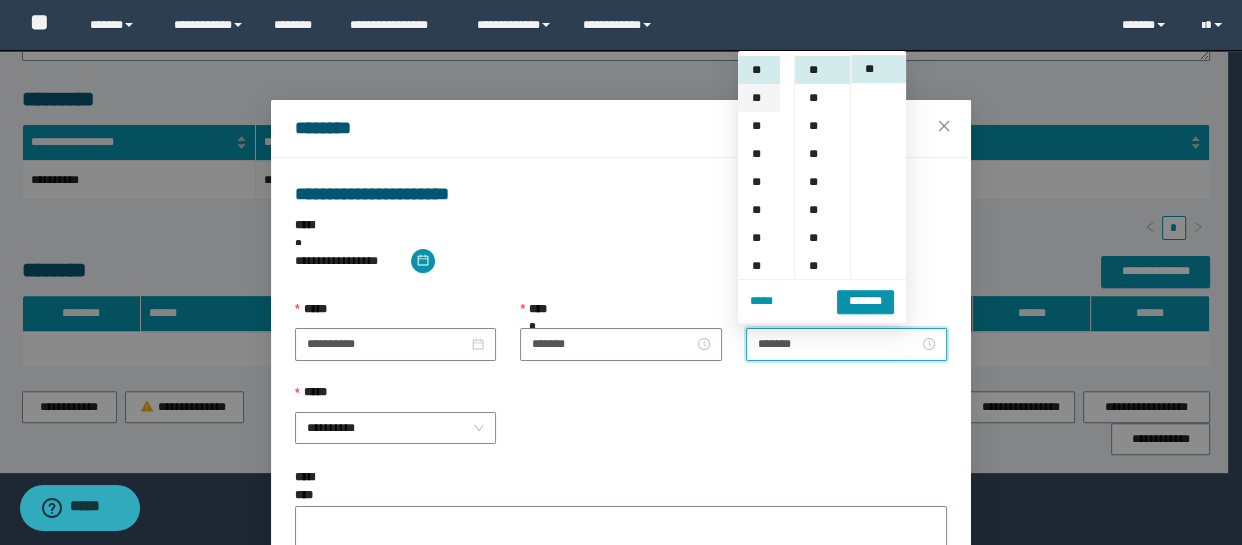 click on "**" at bounding box center (759, 98) 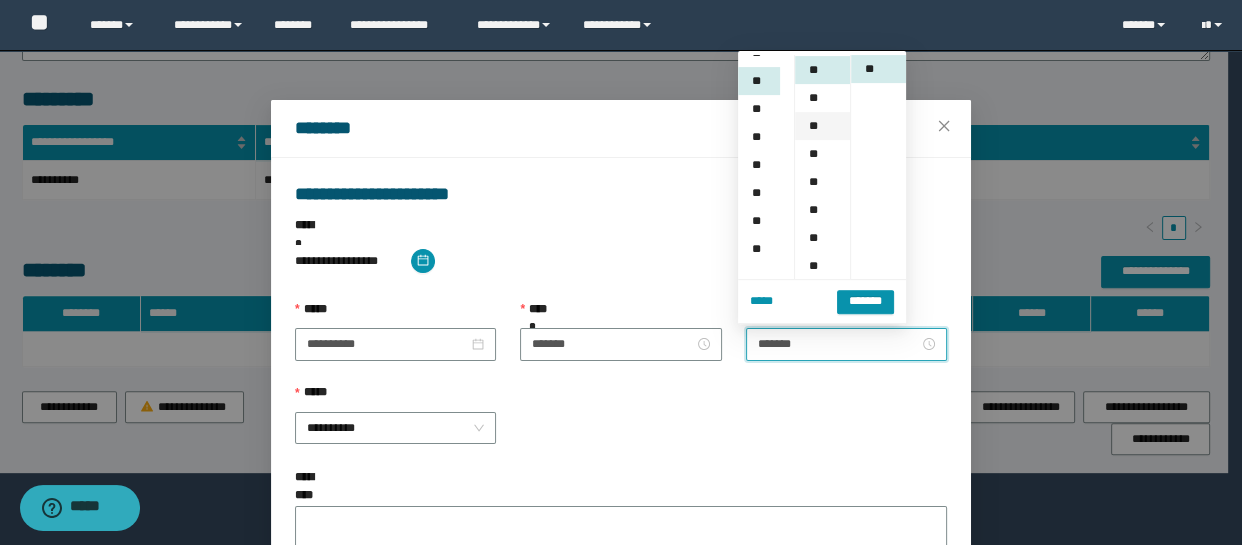 scroll, scrollTop: 140, scrollLeft: 0, axis: vertical 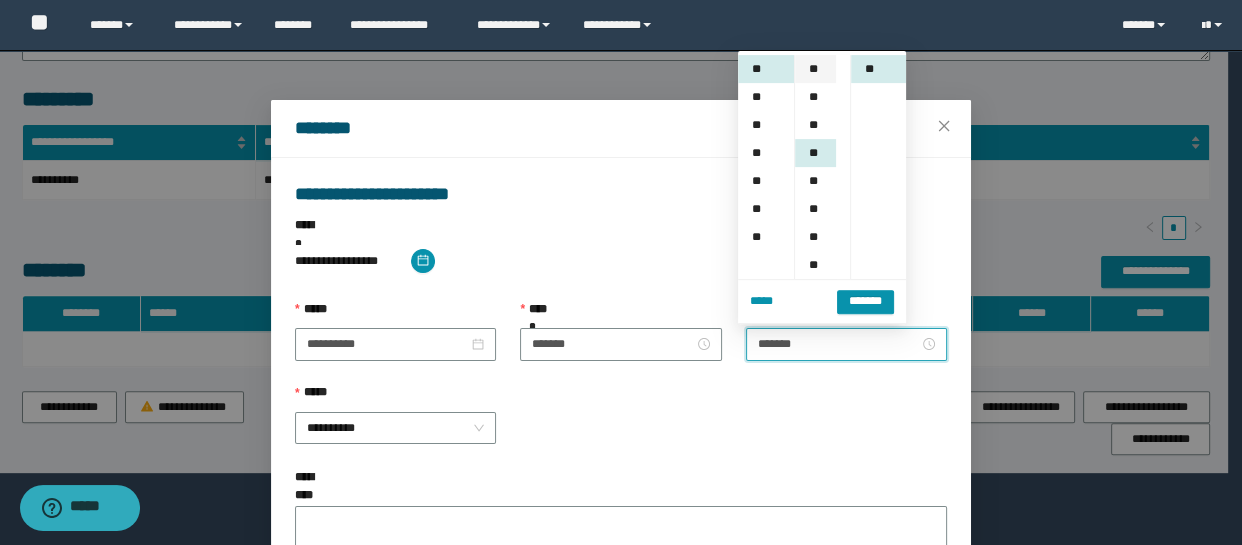 click on "**" at bounding box center (815, 69) 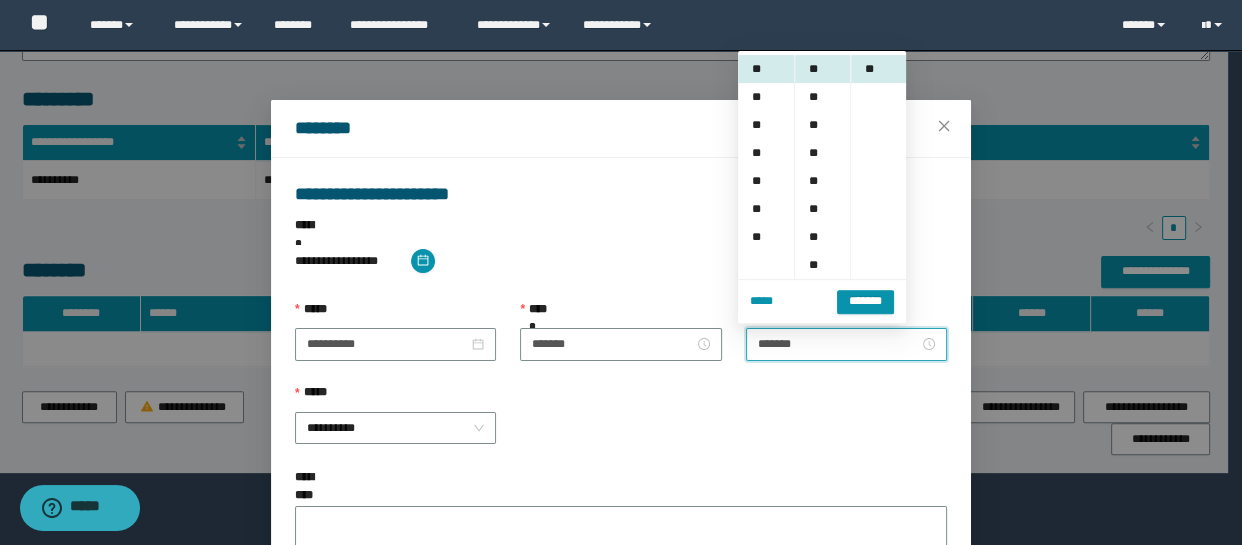 click on "*******" at bounding box center (865, 300) 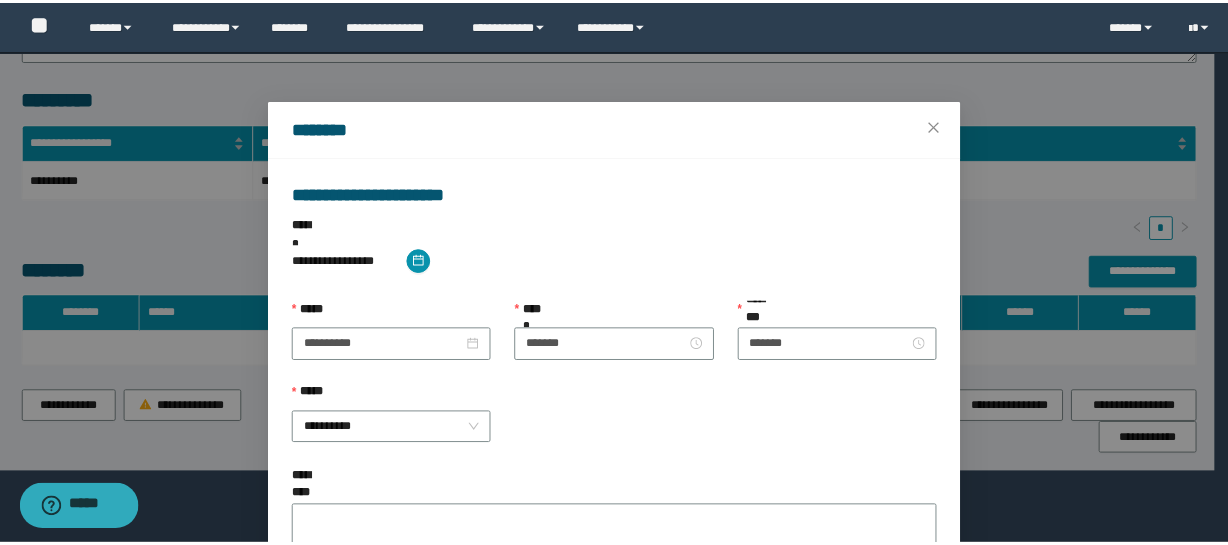 scroll, scrollTop: 323, scrollLeft: 0, axis: vertical 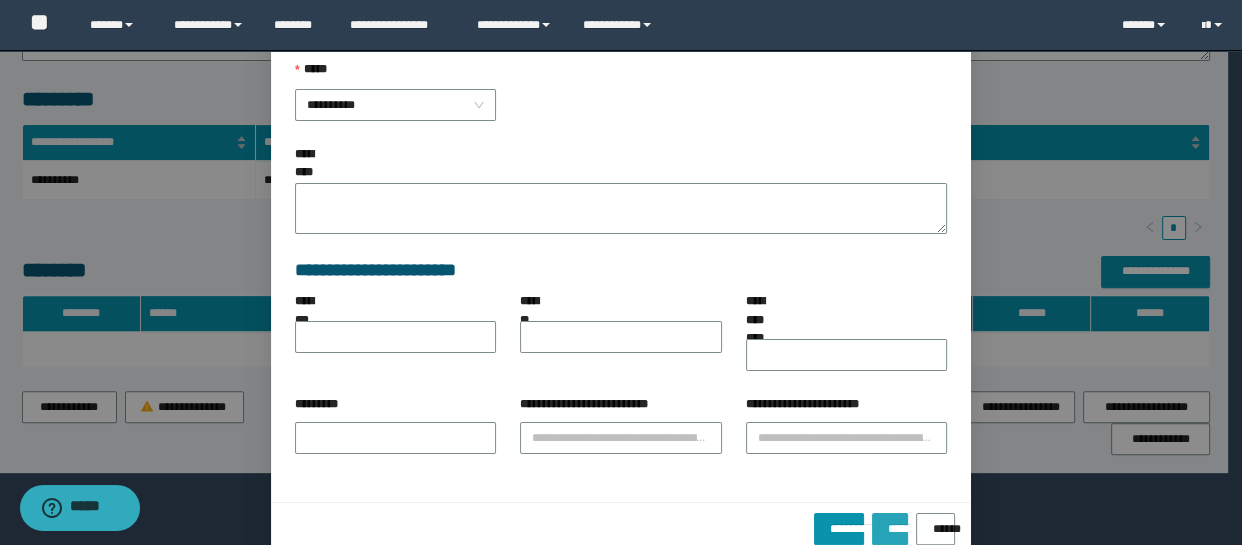 click on "*****" at bounding box center [890, 529] 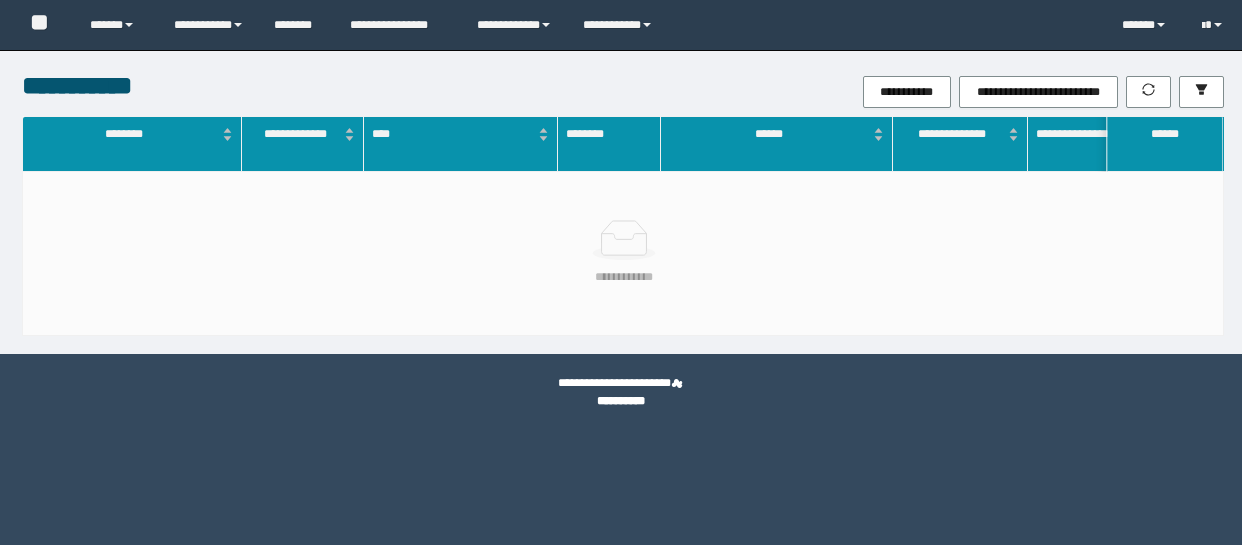 scroll, scrollTop: 0, scrollLeft: 0, axis: both 